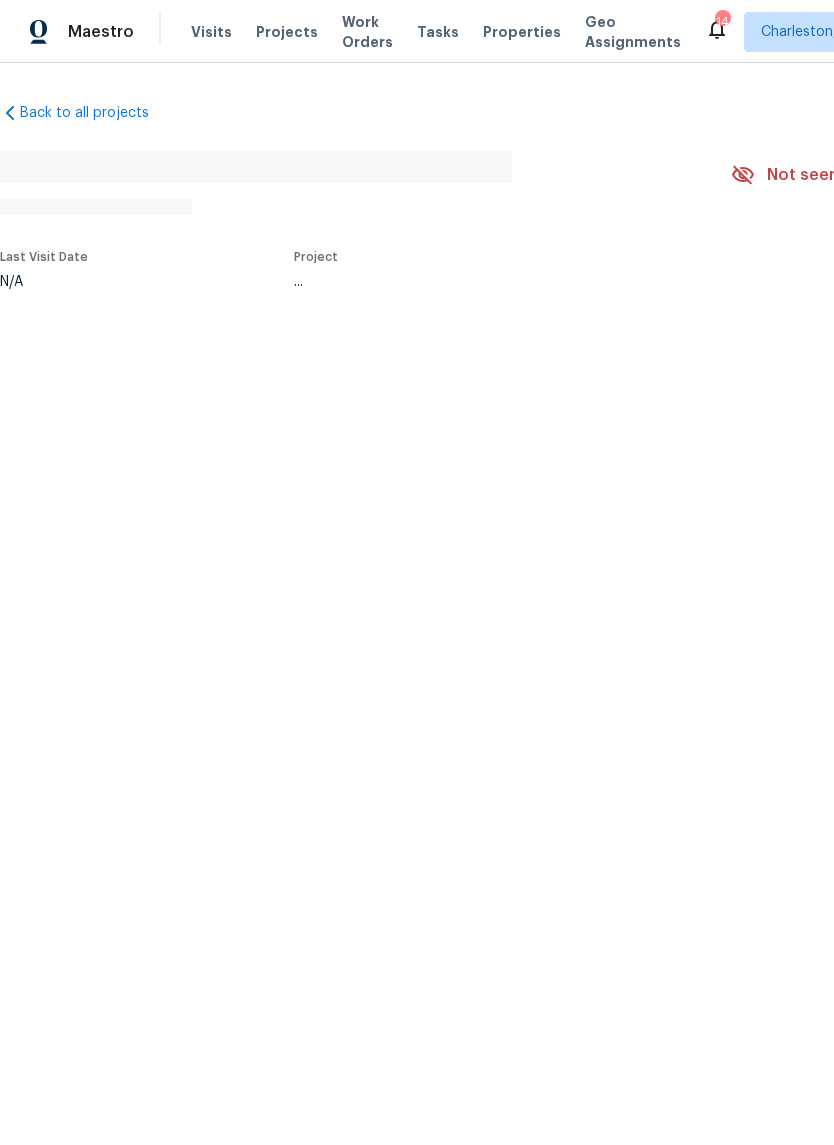 scroll, scrollTop: 0, scrollLeft: 0, axis: both 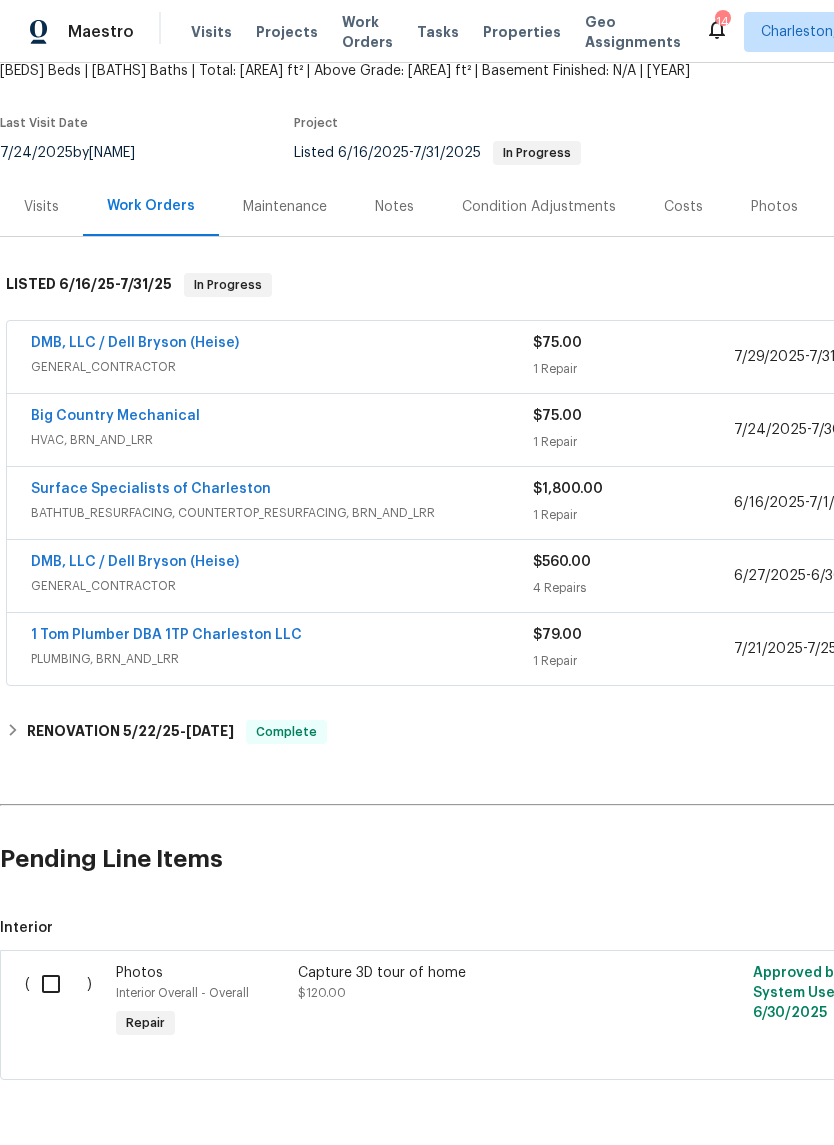 click on "DMB, LLC / Dell Bryson (Heise)" at bounding box center (135, 343) 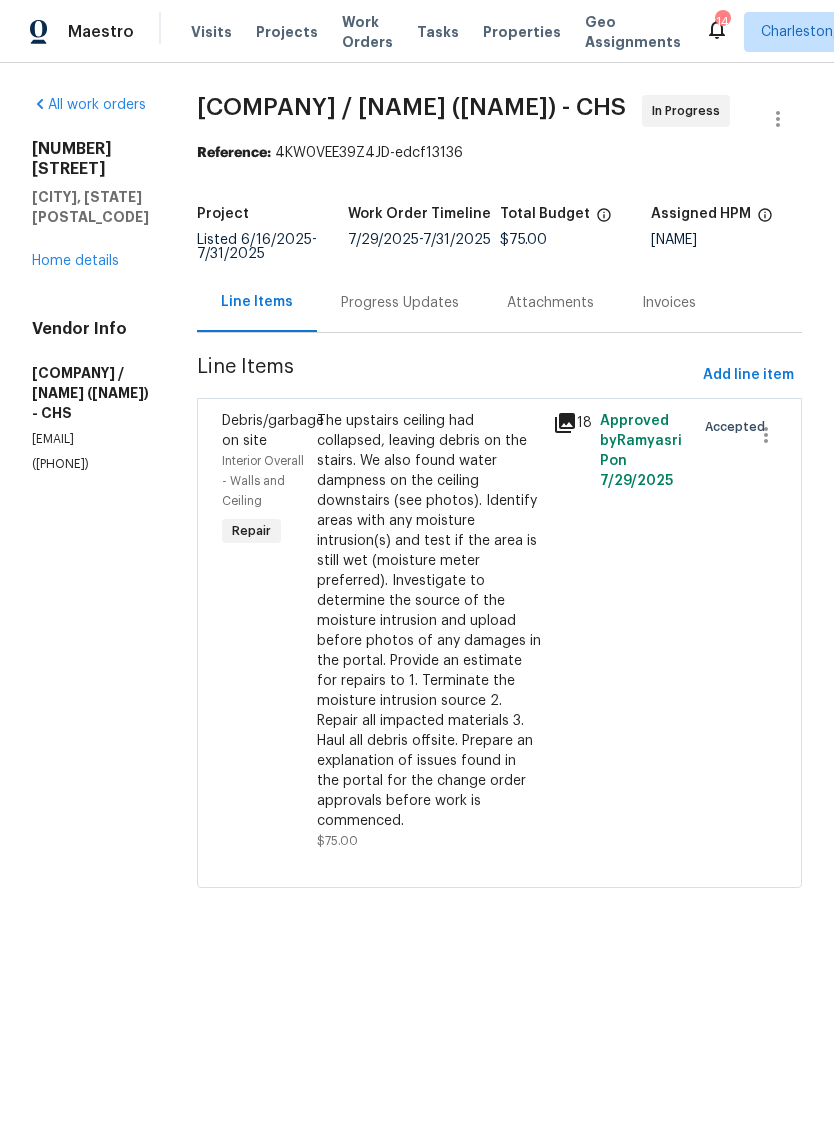click on "Progress Updates" at bounding box center (400, 303) 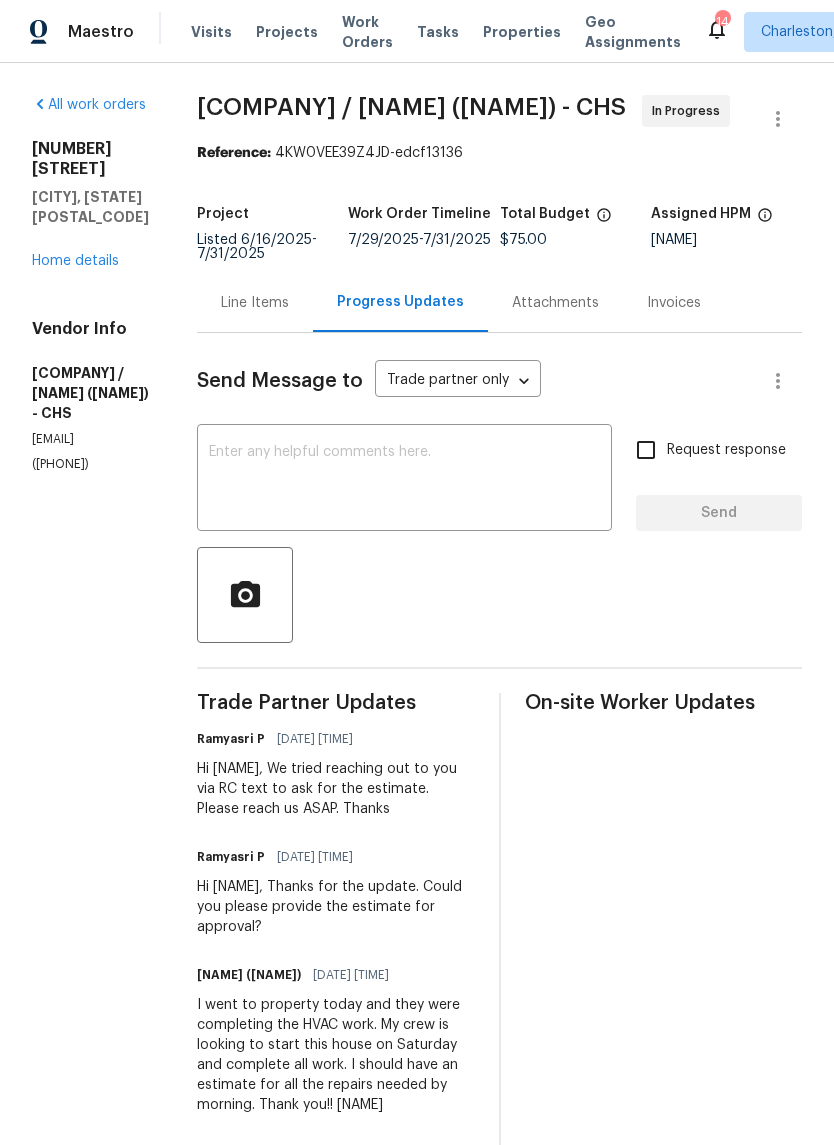 scroll, scrollTop: 0, scrollLeft: 0, axis: both 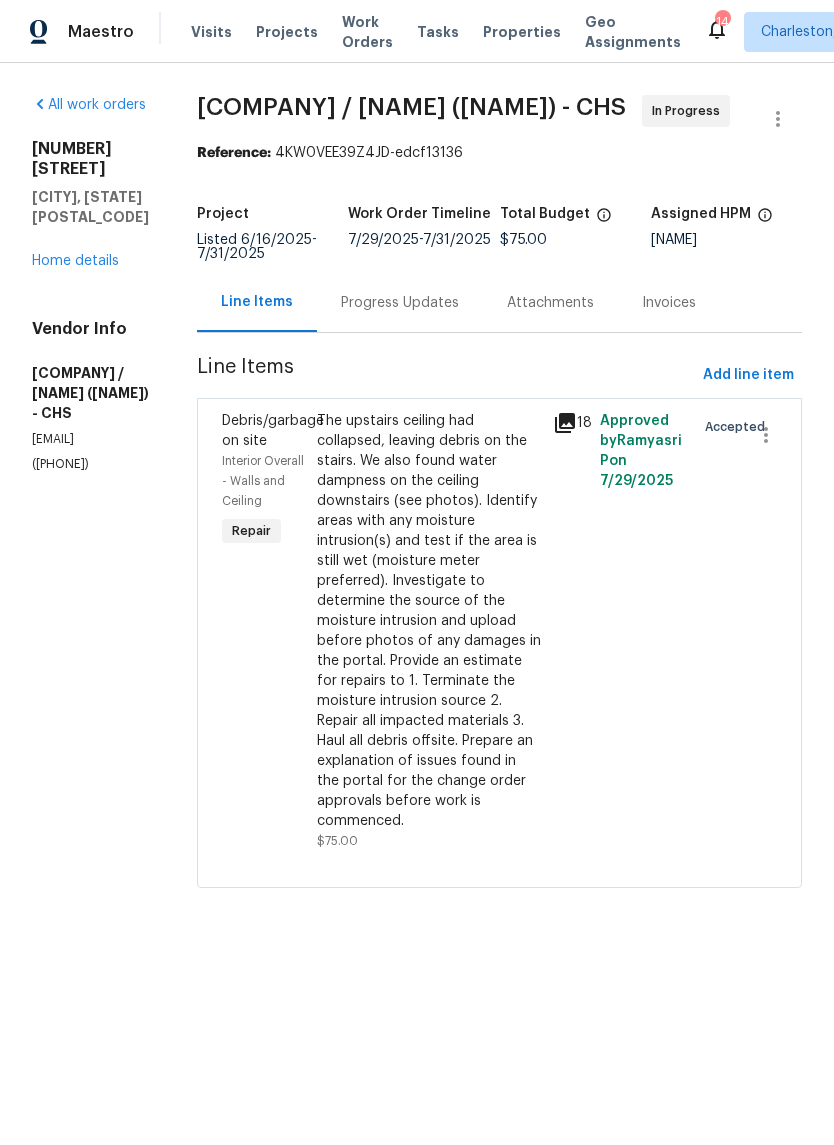 click on "Home details" at bounding box center (75, 261) 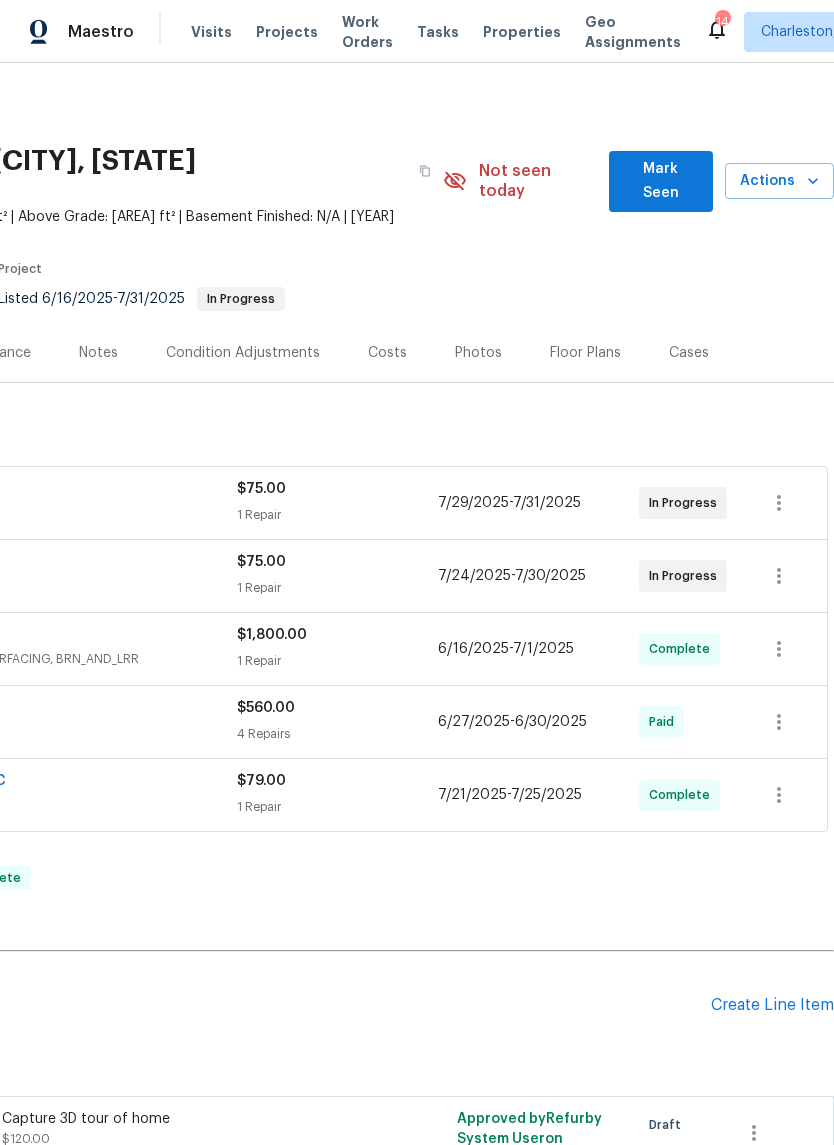scroll, scrollTop: 0, scrollLeft: 296, axis: horizontal 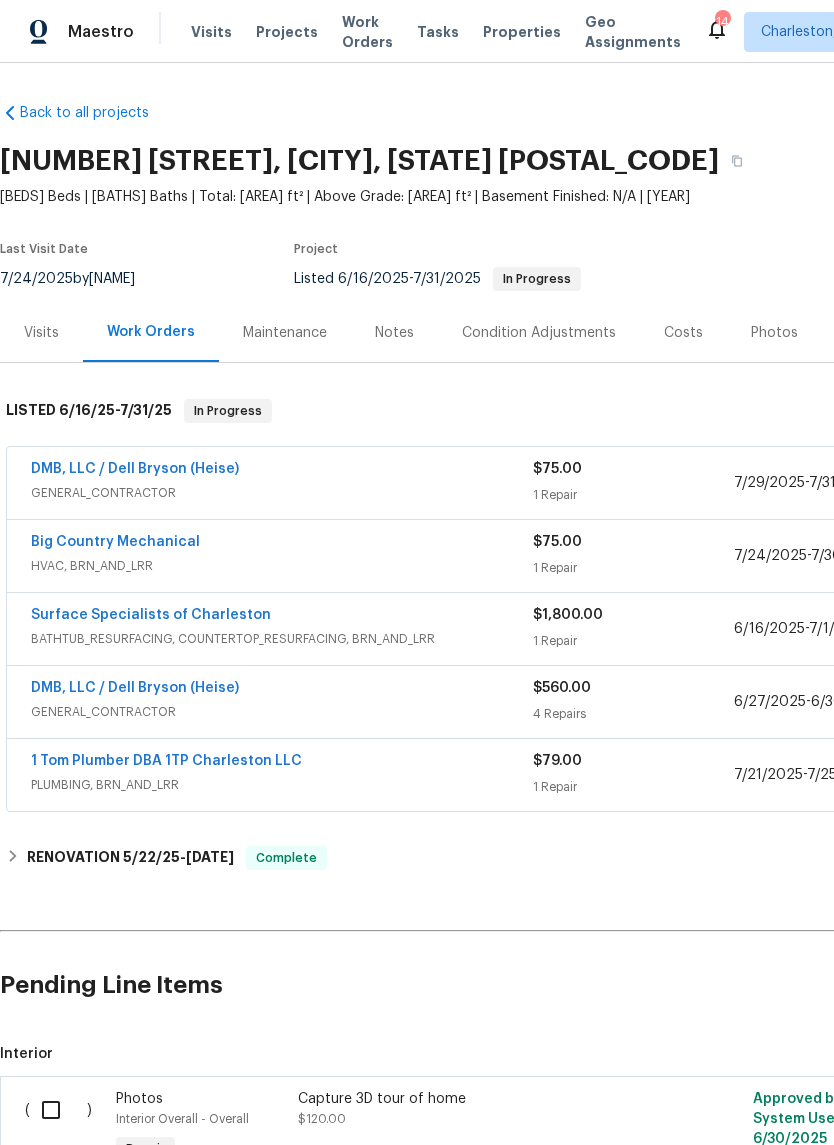 click on "DMB, LLC / Dell Bryson (Heise)" at bounding box center [135, 469] 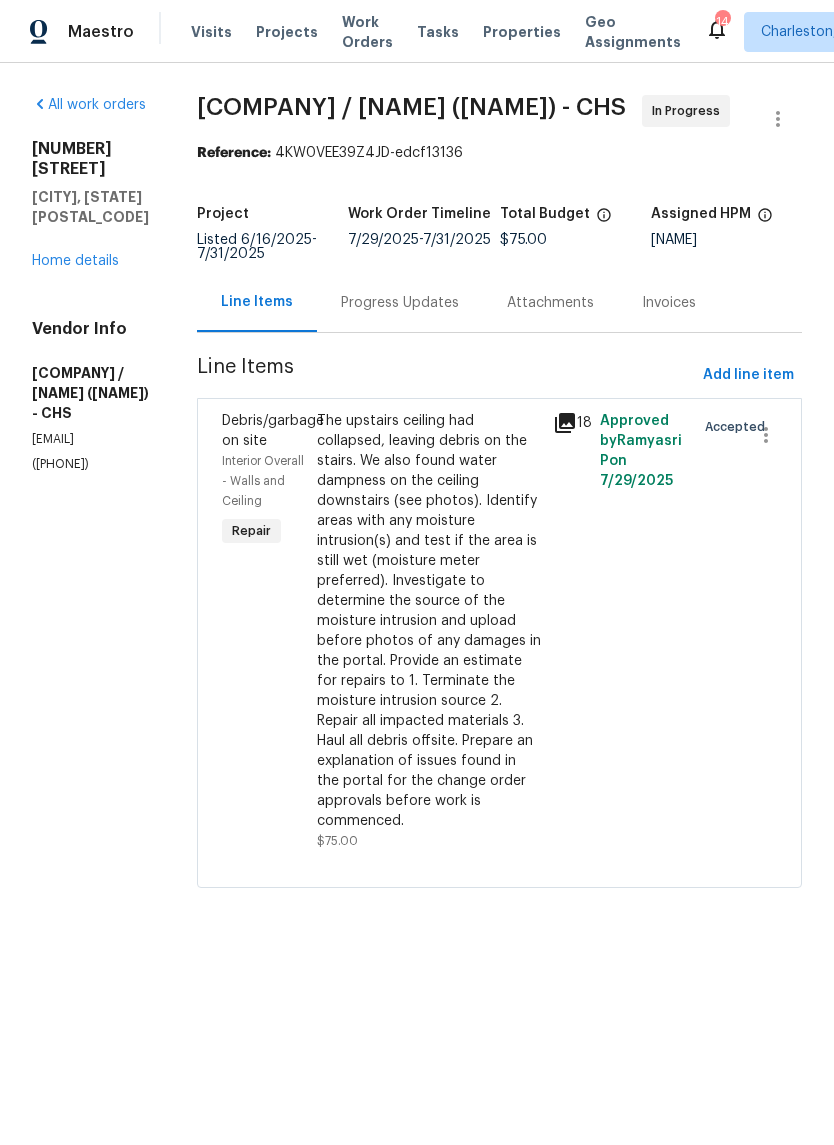 click 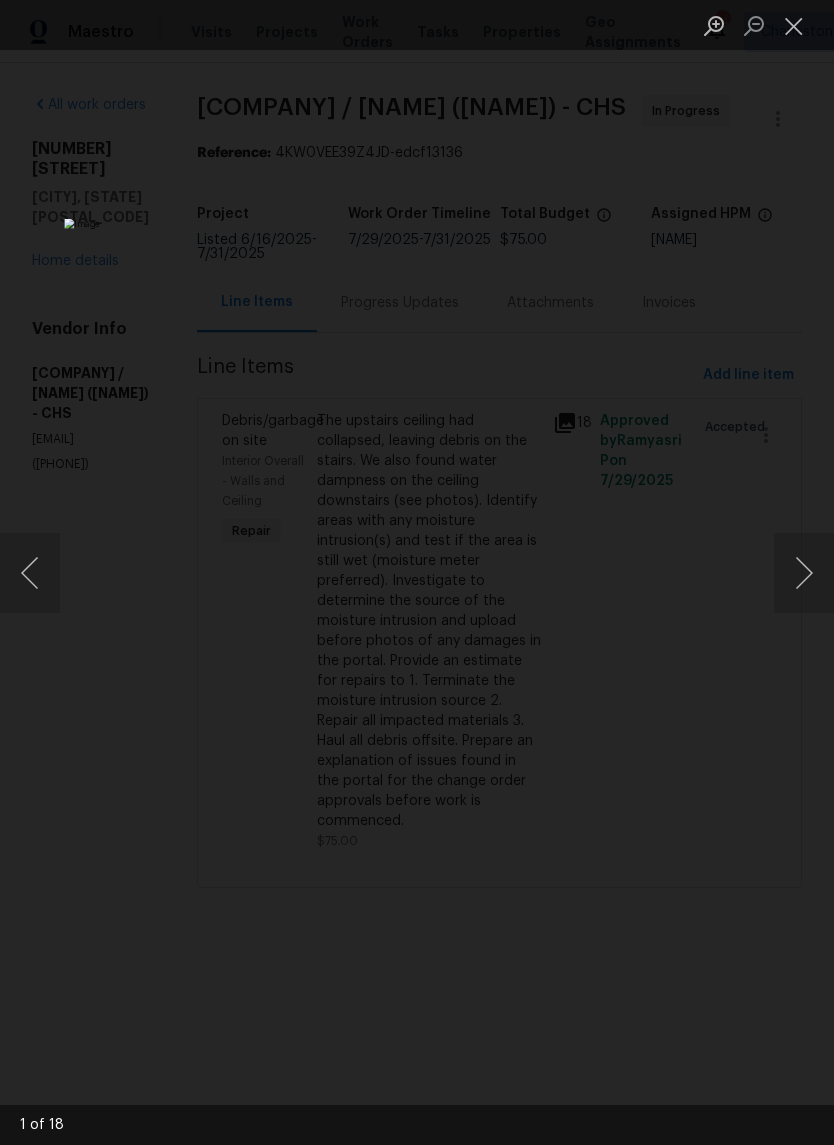 click at bounding box center [804, 573] 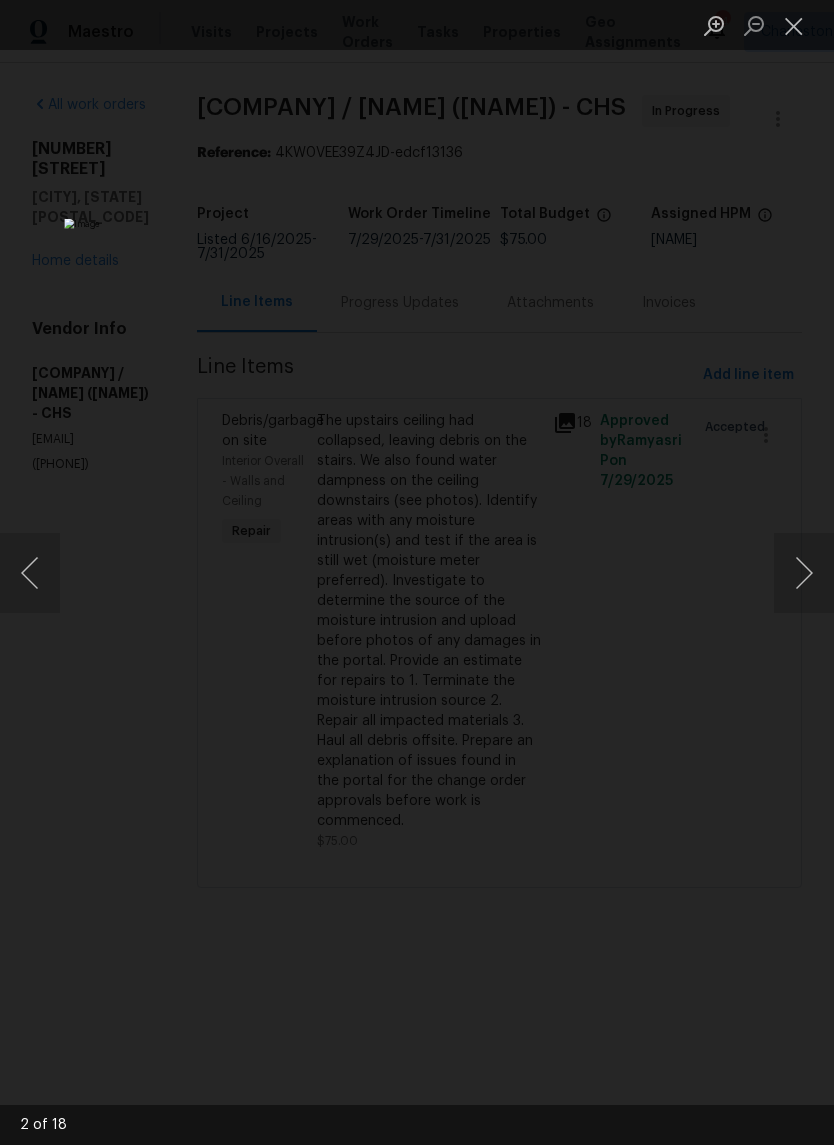 click at bounding box center (804, 573) 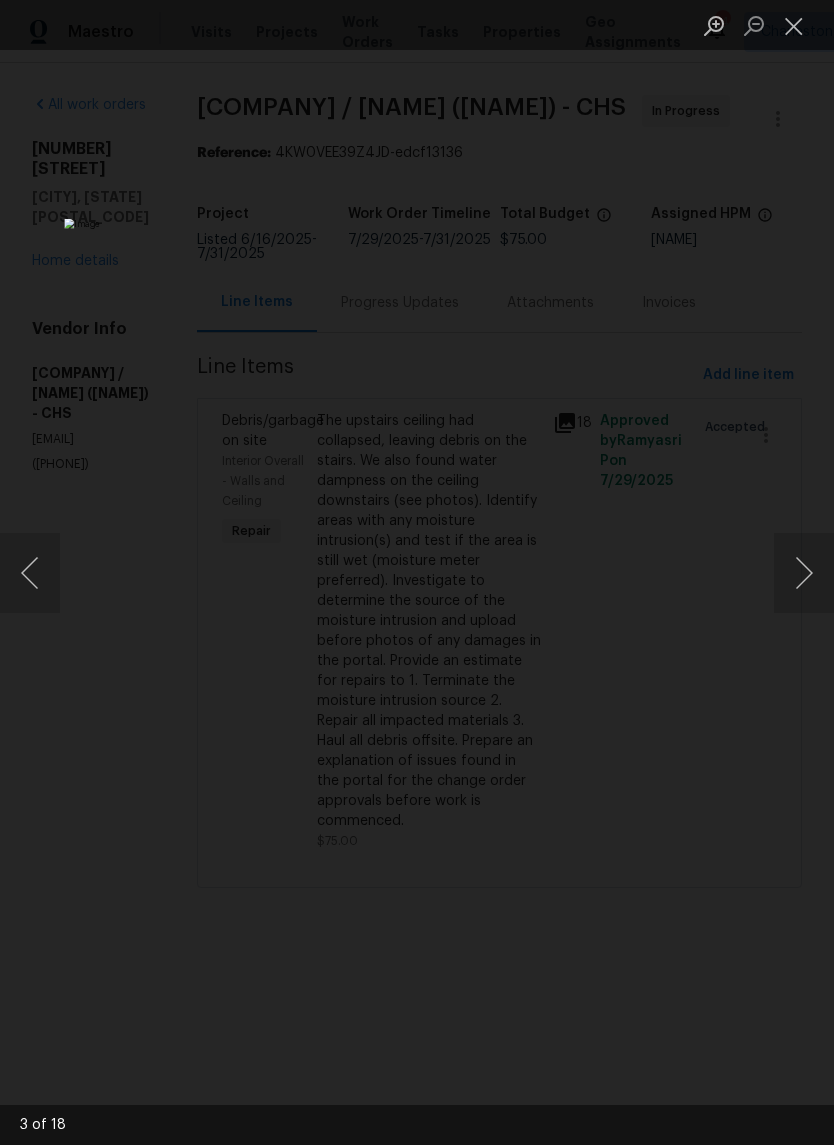 click at bounding box center (804, 573) 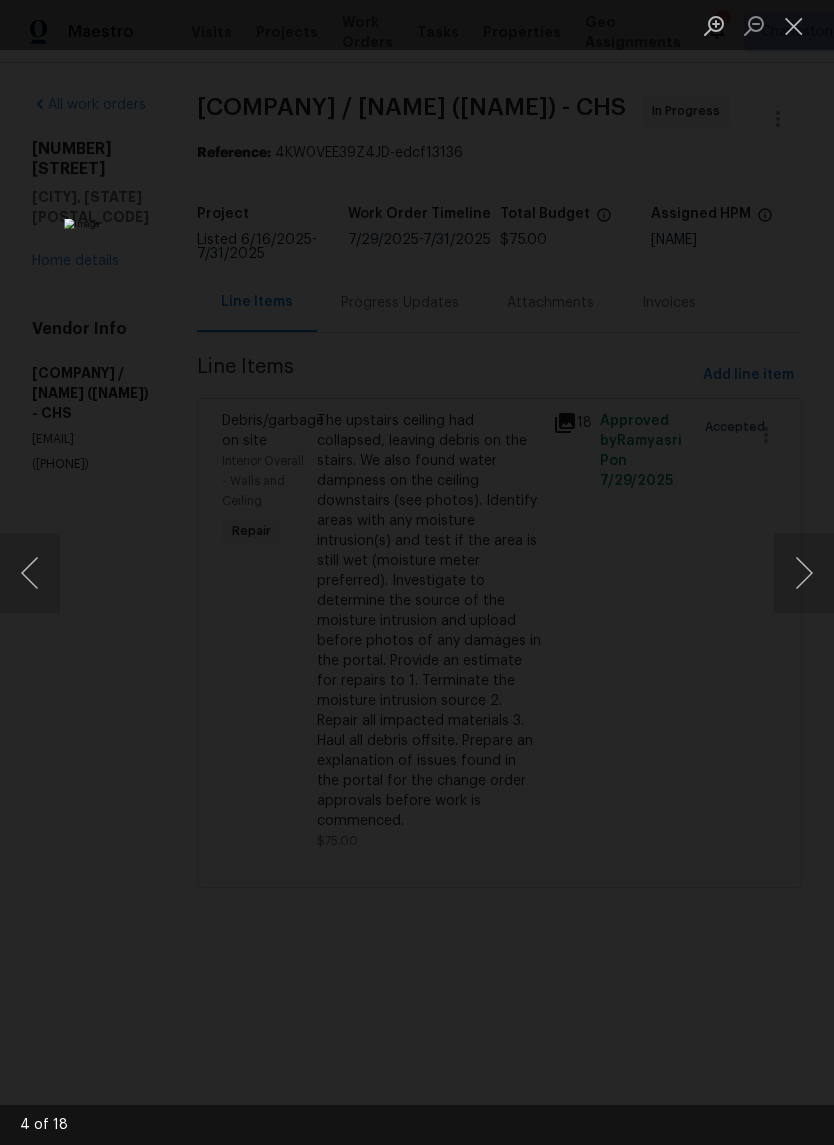 click at bounding box center [804, 573] 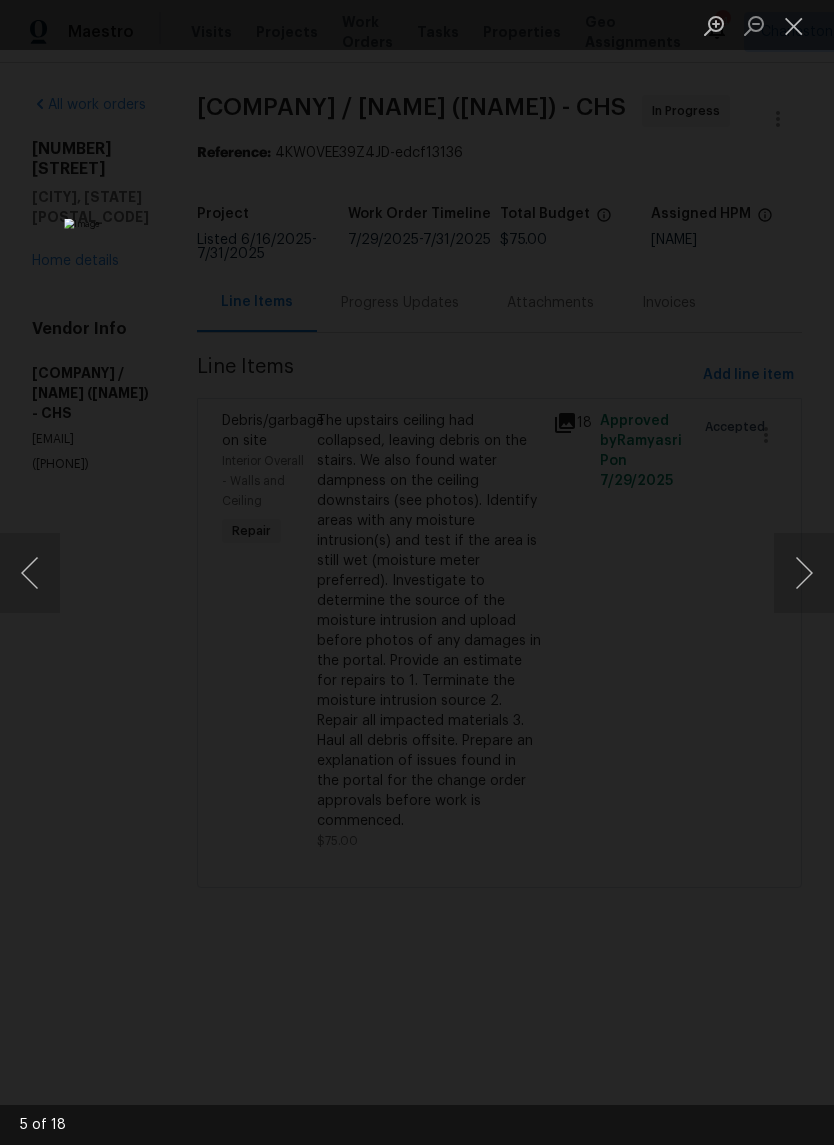 click at bounding box center [804, 573] 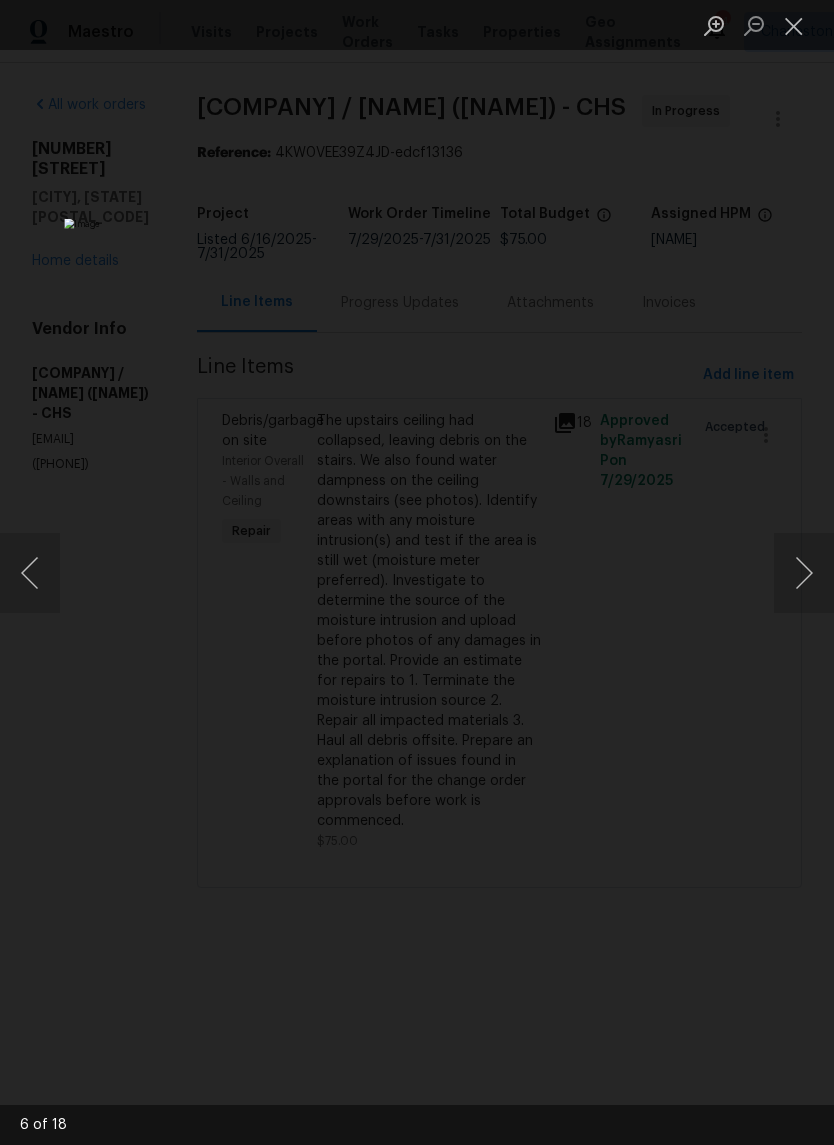 click at bounding box center [804, 573] 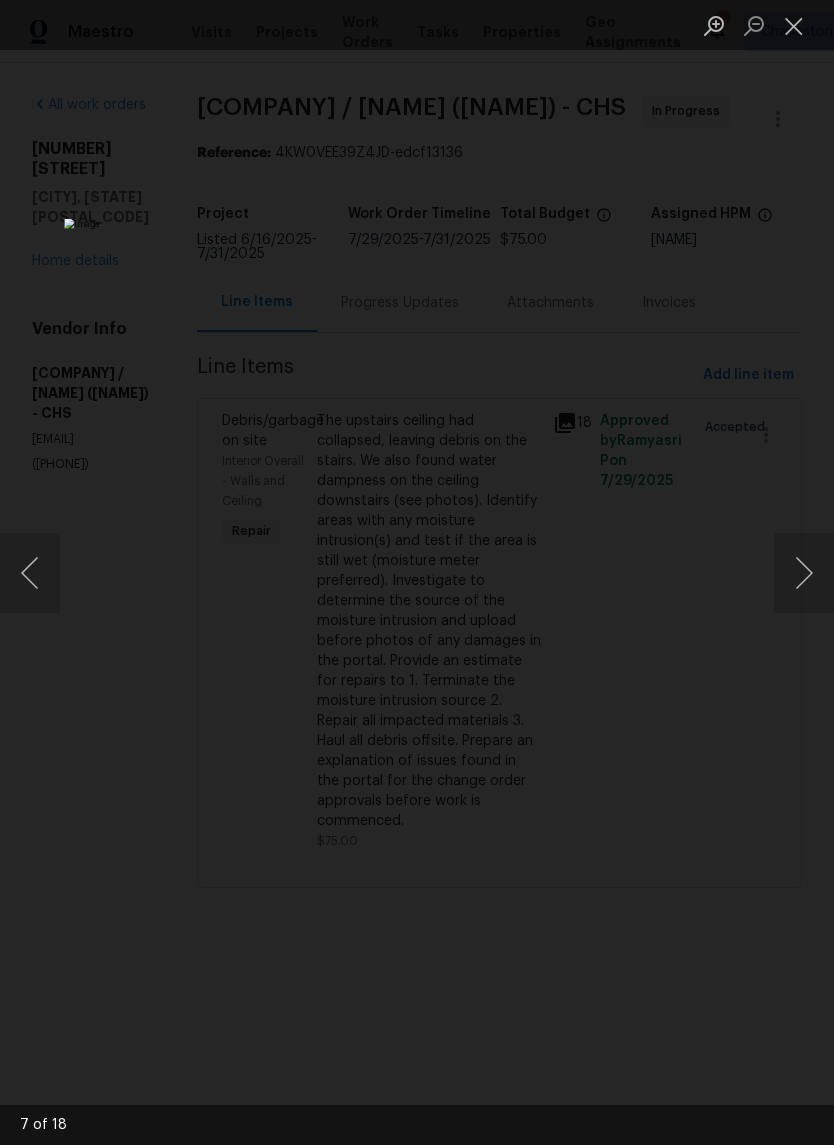 click at bounding box center (804, 573) 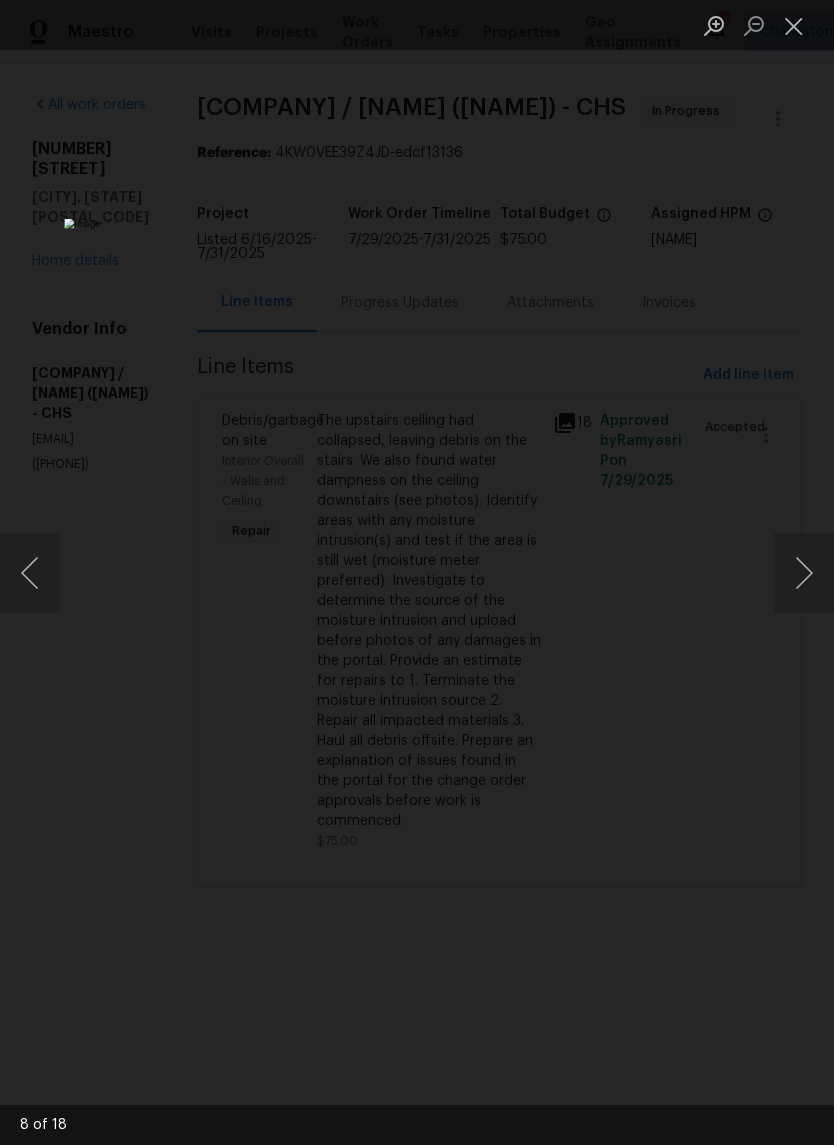 click at bounding box center (804, 573) 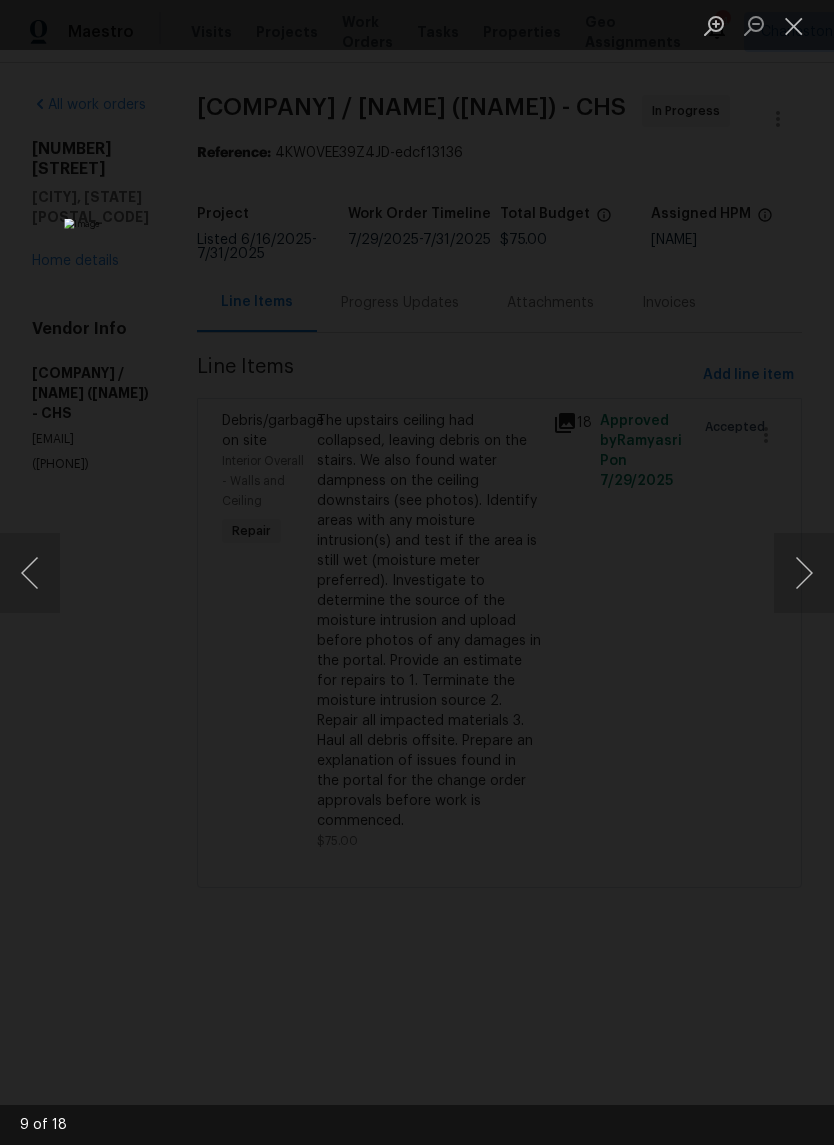 click at bounding box center [804, 573] 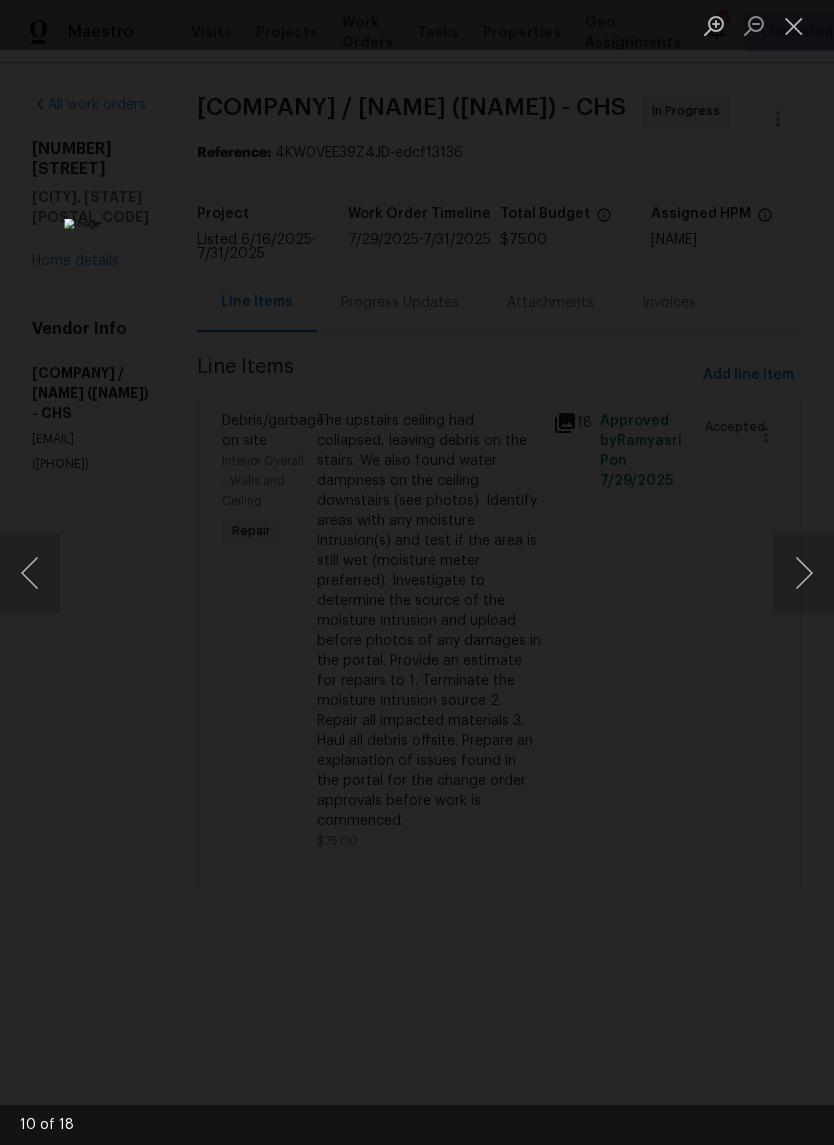 click at bounding box center [804, 573] 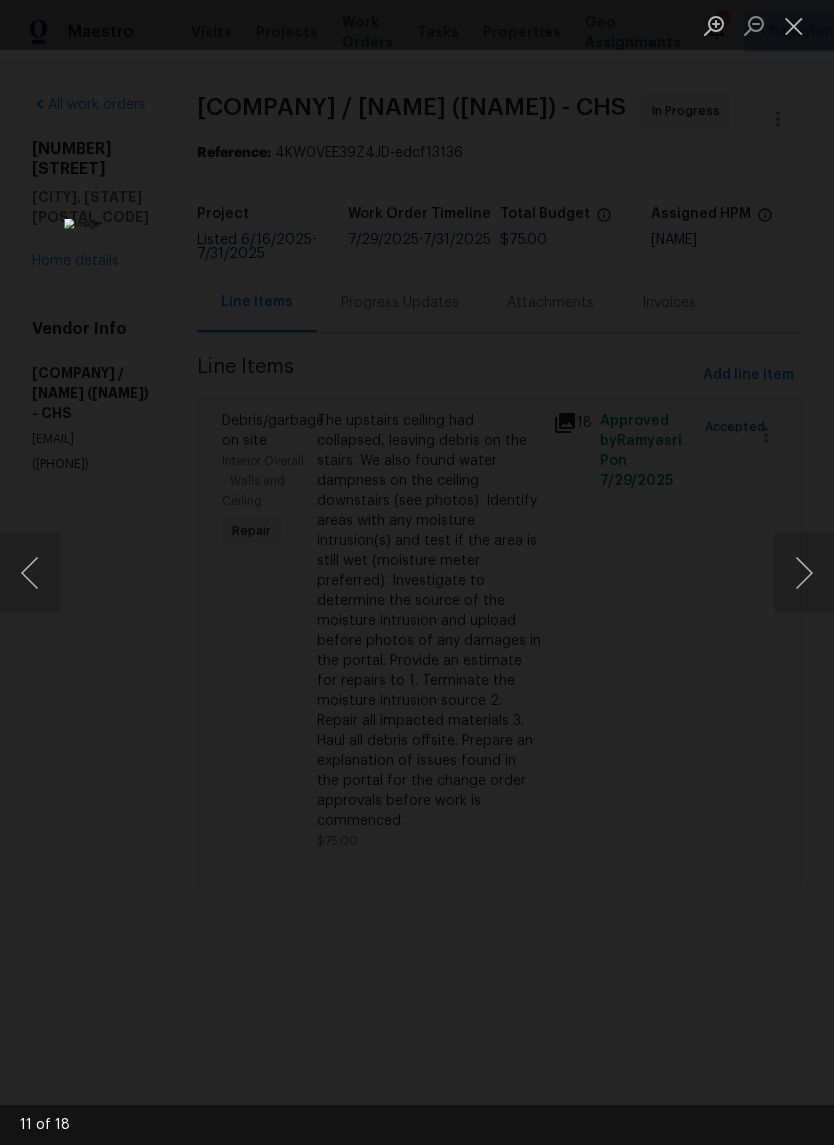 click at bounding box center [804, 573] 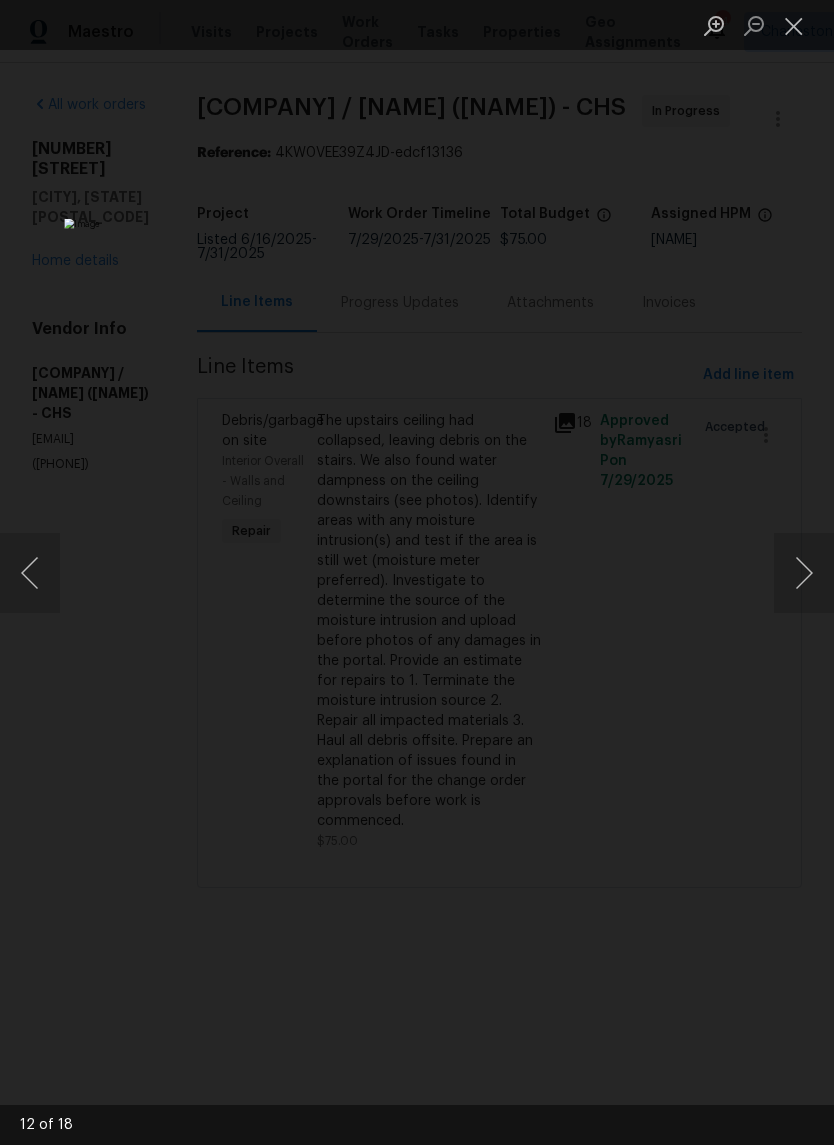 click at bounding box center (794, 25) 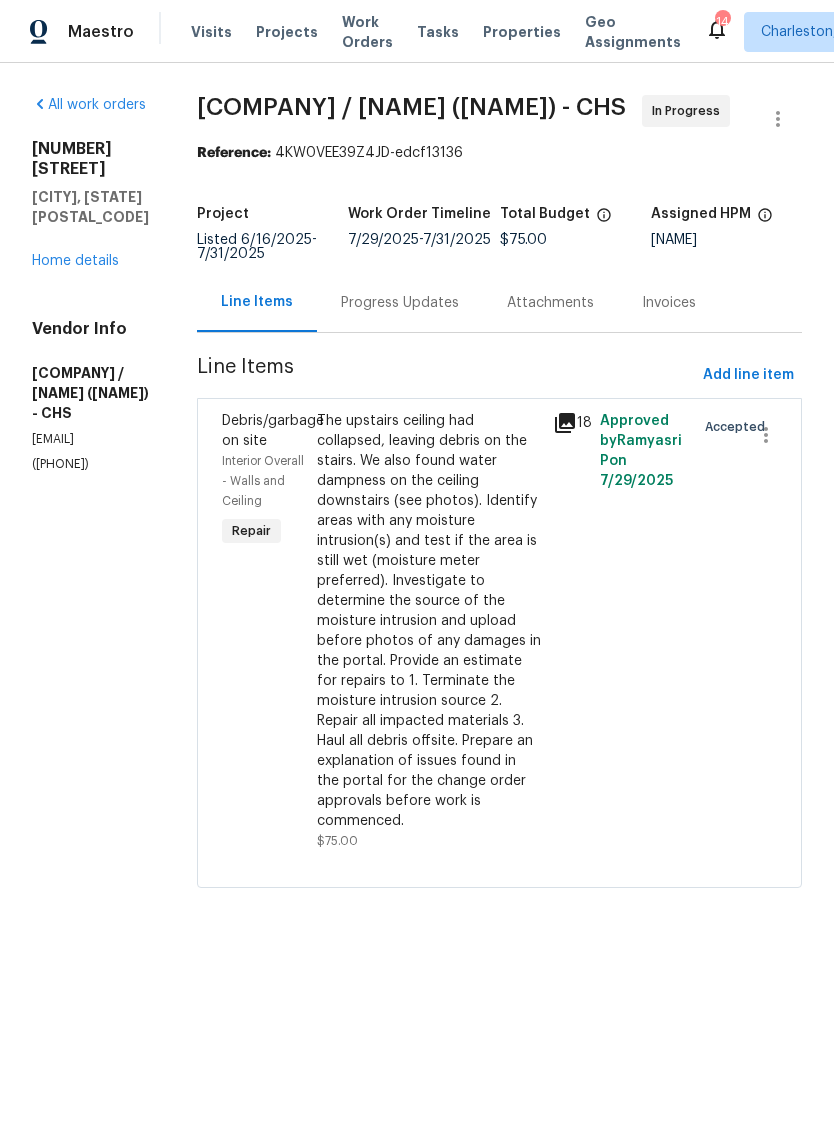 click on "The upstairs ceiling had collapsed, leaving debris on the stairs. We also found water dampness on the ceiling downstairs (see photos). Identify areas with any moisture intrusion(s) and test if the area is still wet (moisture meter preferred). Investigate to determine the source of the moisture intrusion and upload before photos of any damages in the portal. Provide an estimate for repairs to 1. Terminate the moisture intrusion source 2. Repair all impacted materials 3. Haul all debris offsite. Prepare an explanation of issues found in the portal for the change order approvals before work is commenced." at bounding box center (429, 621) 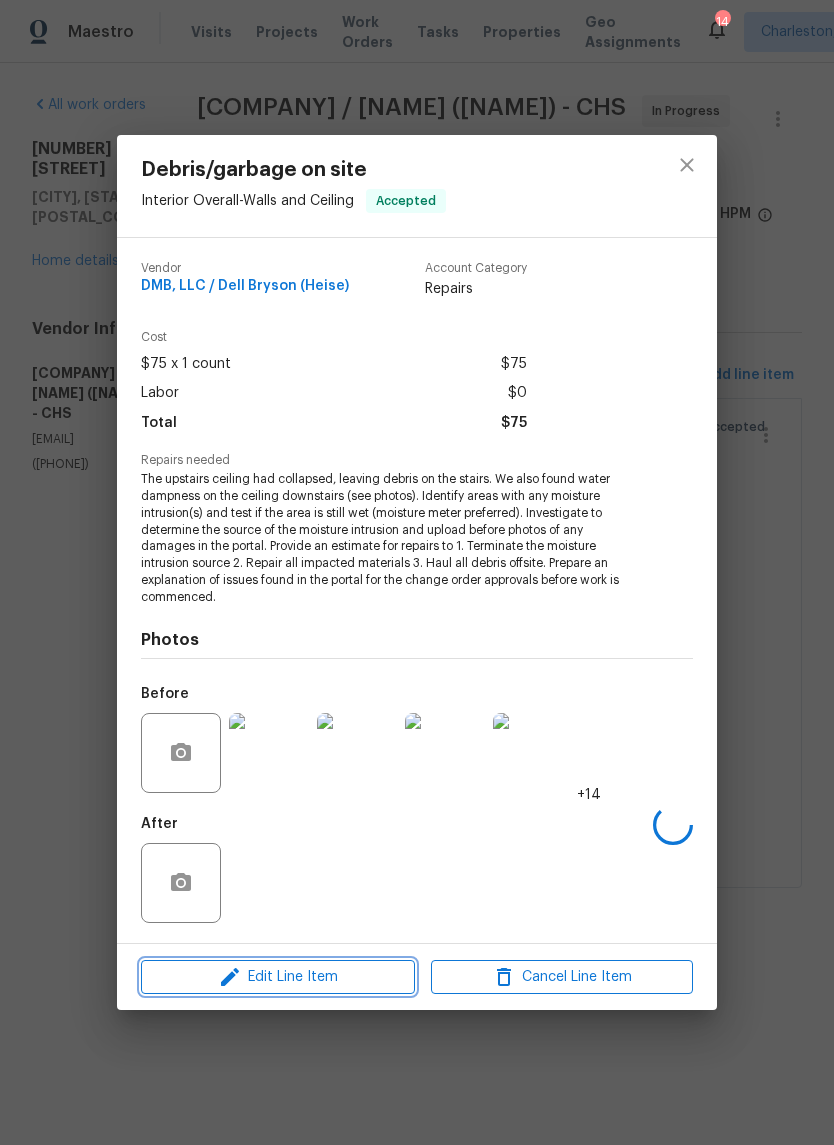 click on "Edit Line Item" at bounding box center [278, 977] 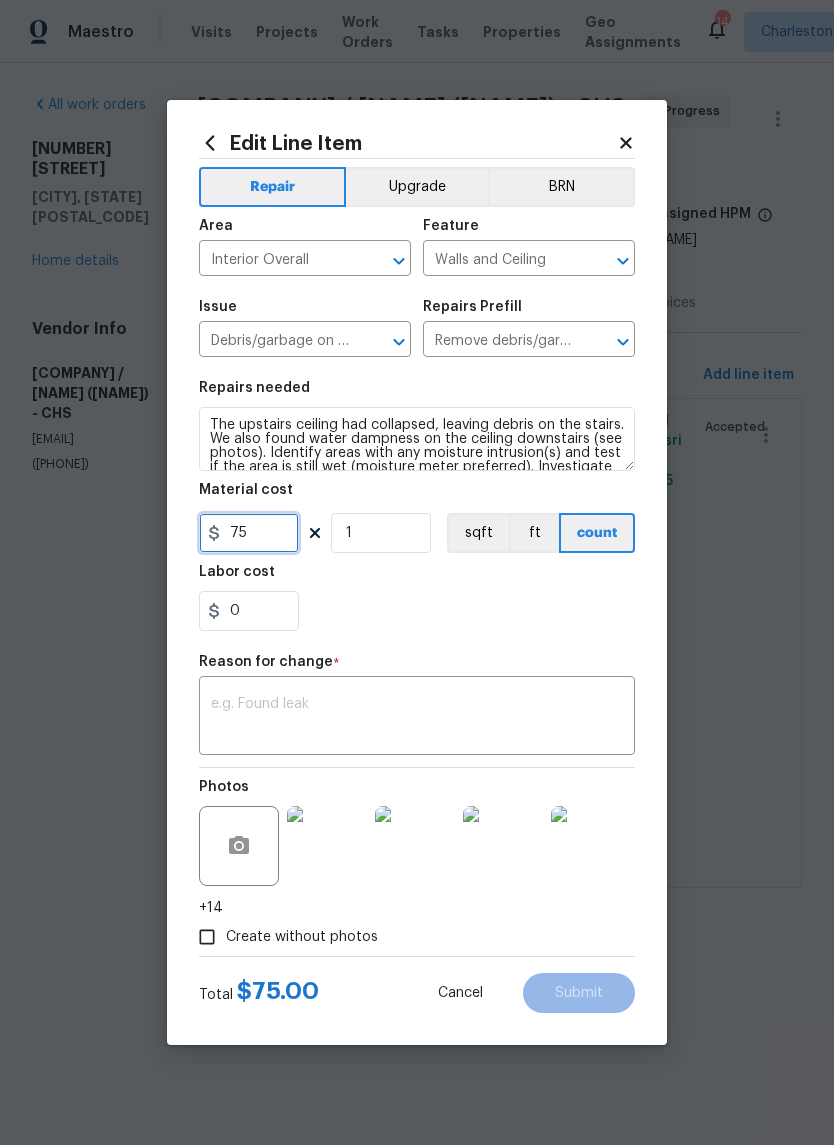 click on "75" at bounding box center [249, 533] 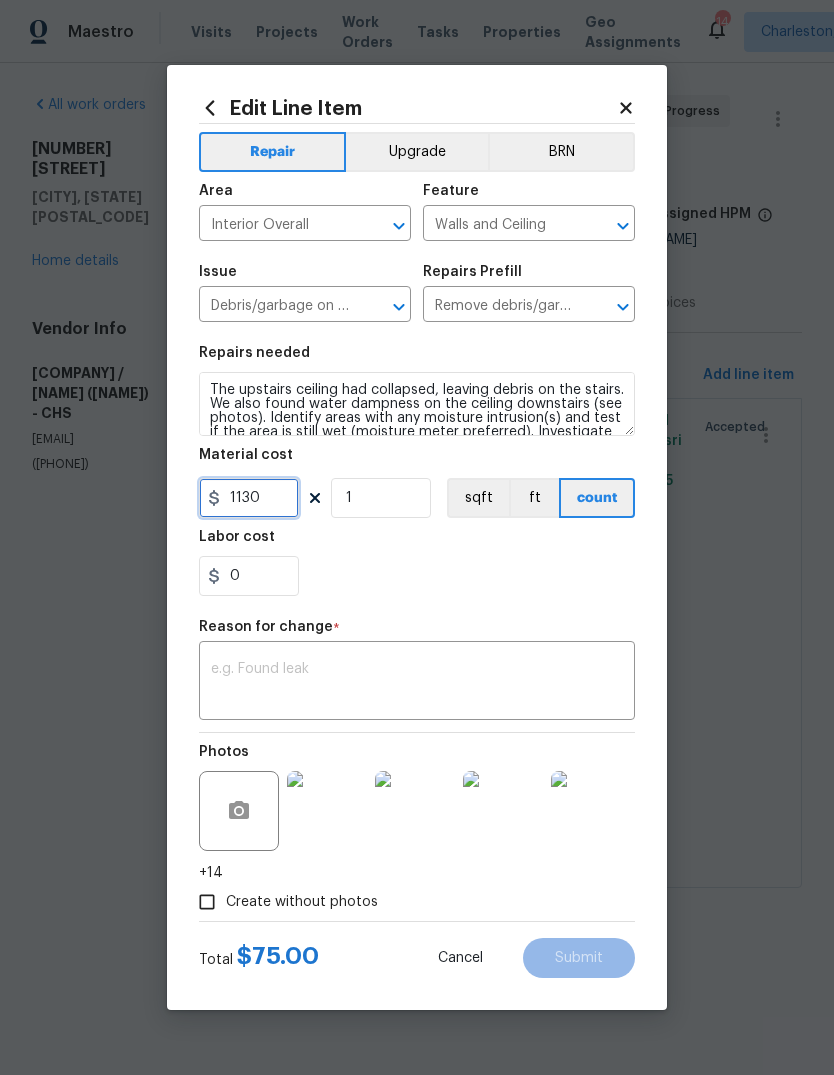 type on "1130" 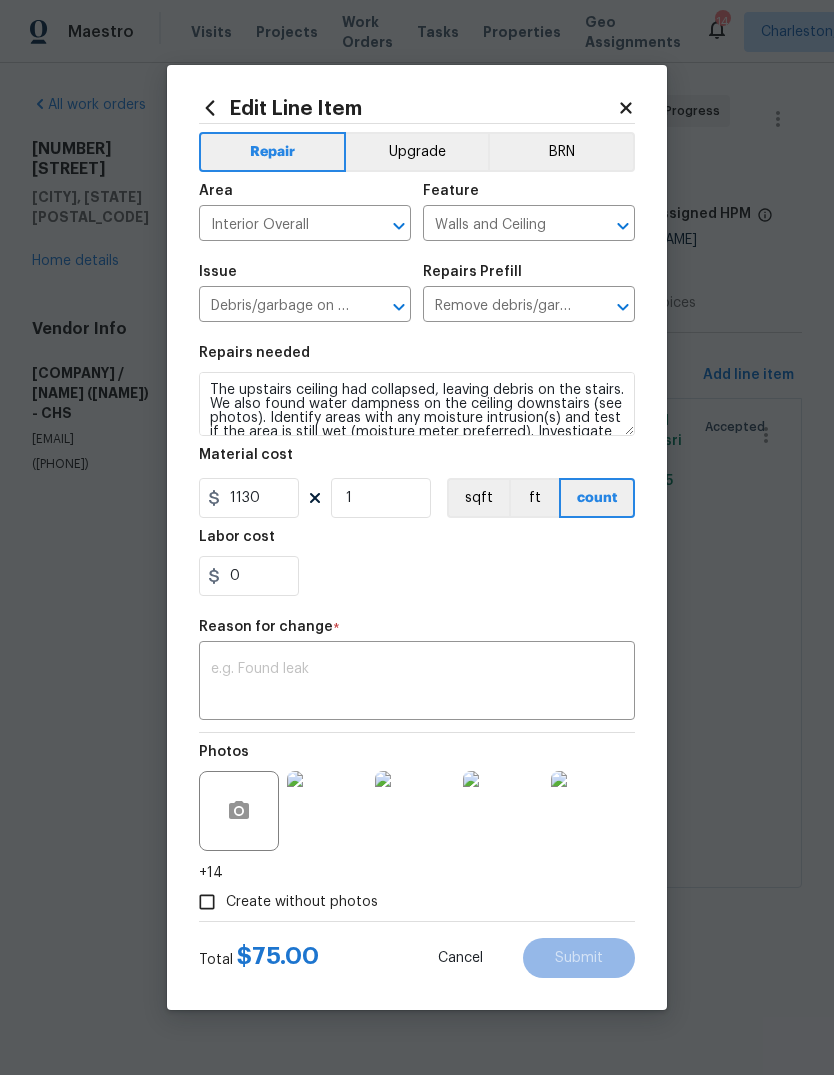 click on "Reason for change *" at bounding box center (417, 633) 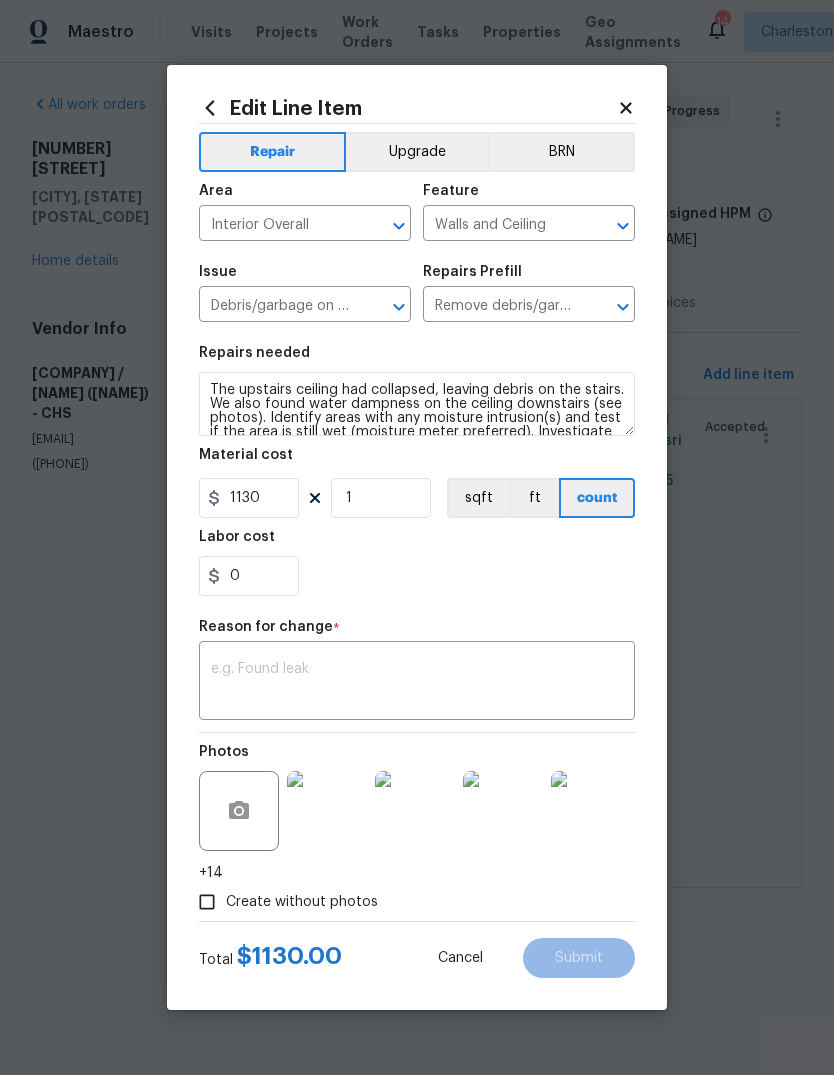 click at bounding box center [417, 683] 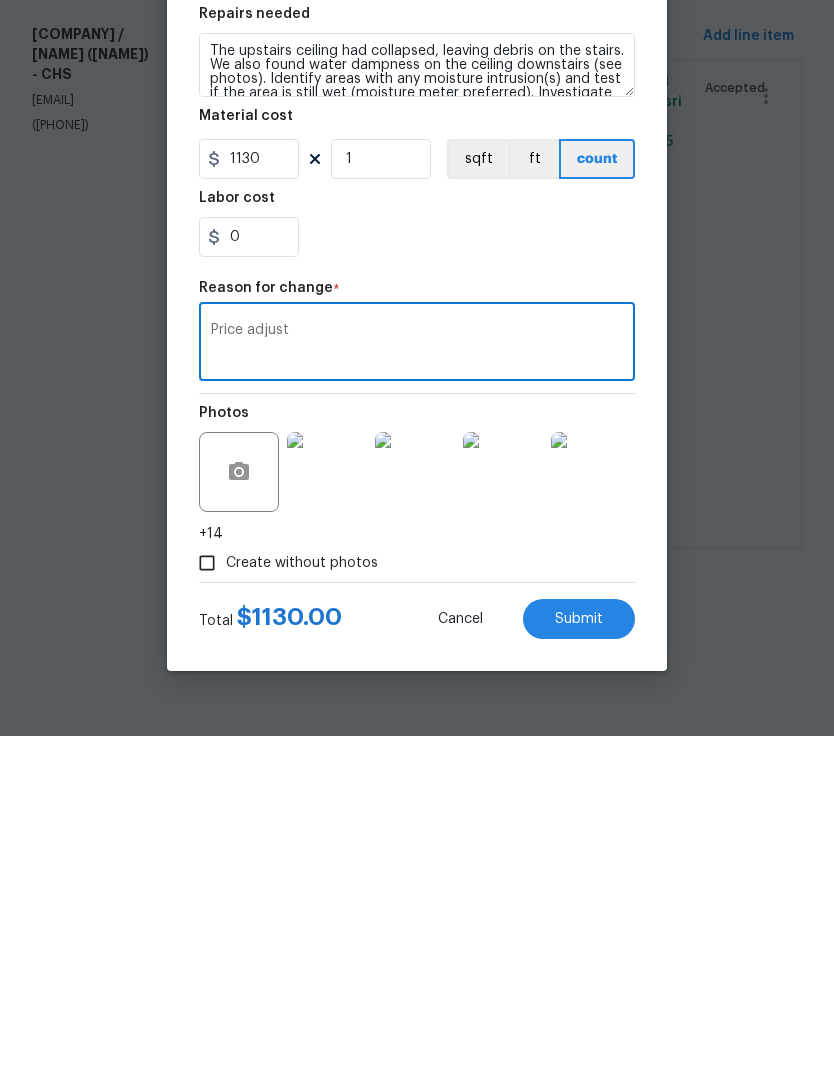type on "Price adjust" 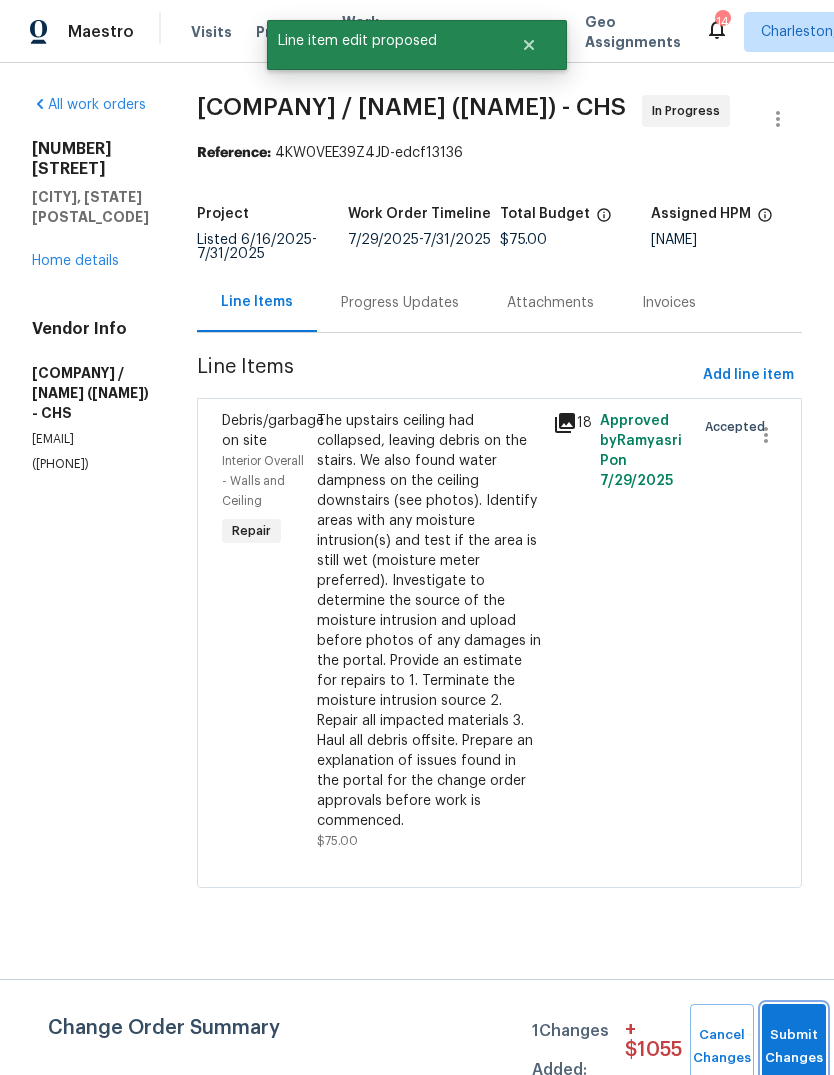 click on "Submit Changes" at bounding box center [794, 1047] 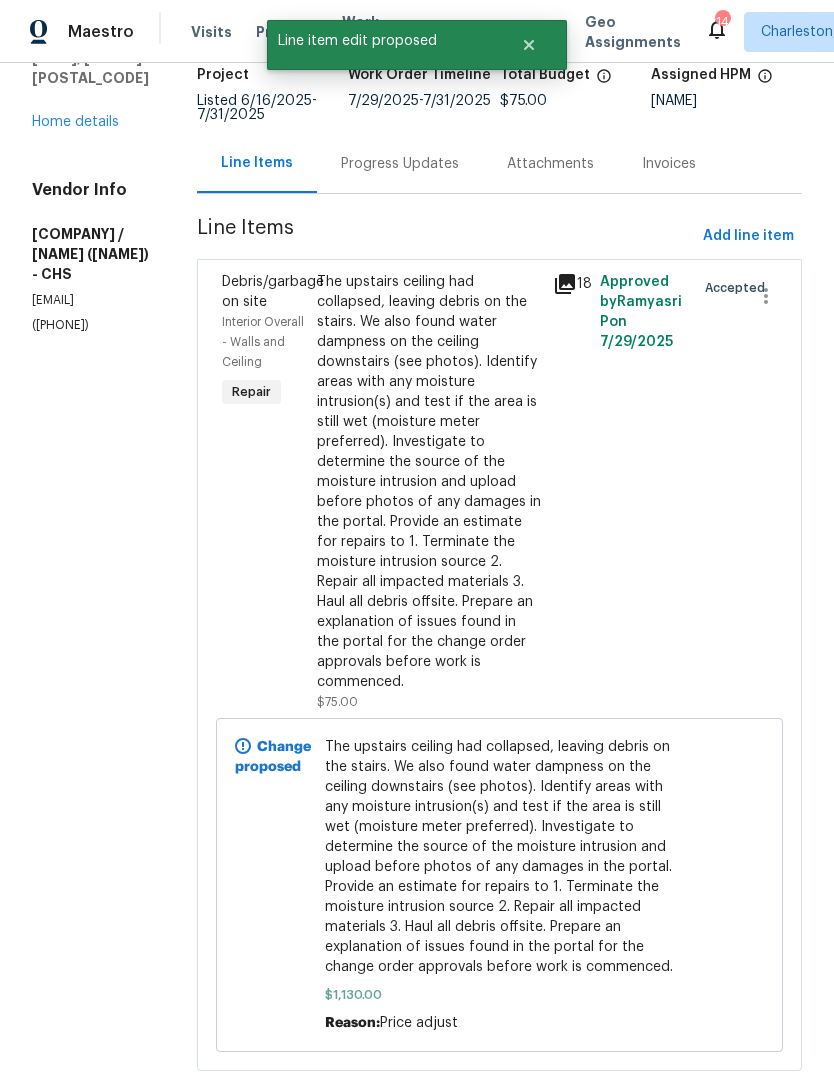 scroll, scrollTop: 138, scrollLeft: 0, axis: vertical 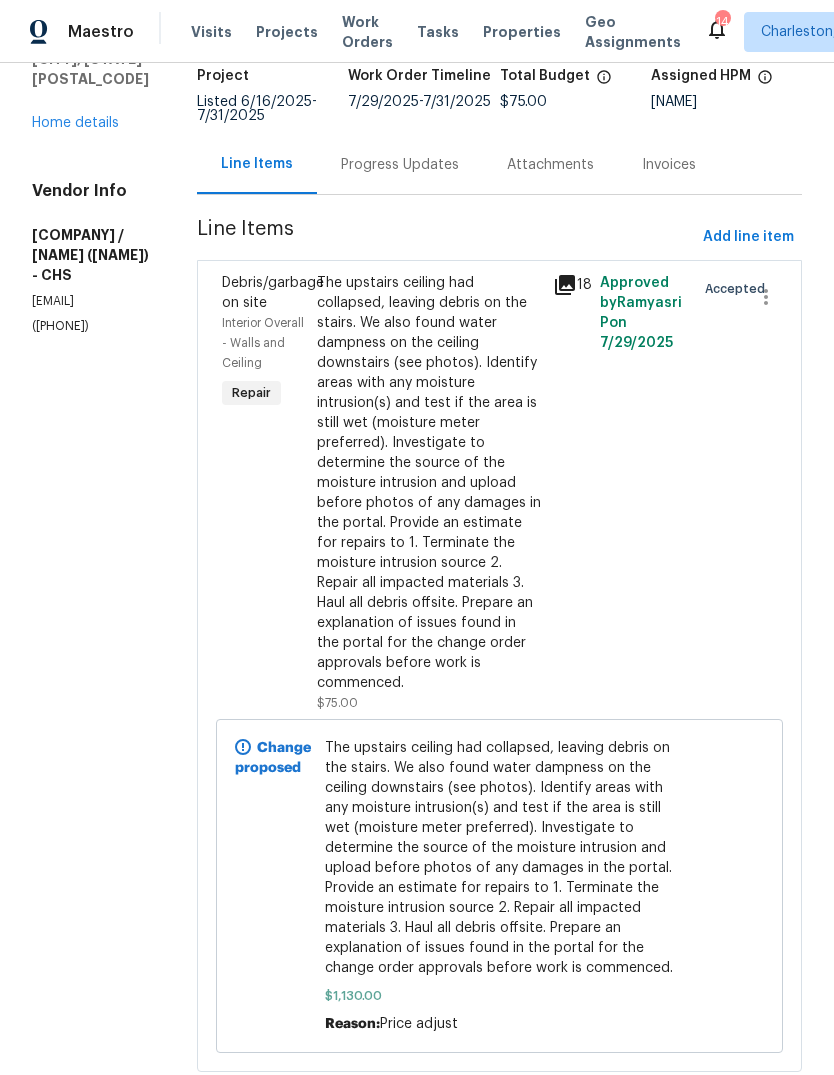 click on "Home details" at bounding box center [75, 123] 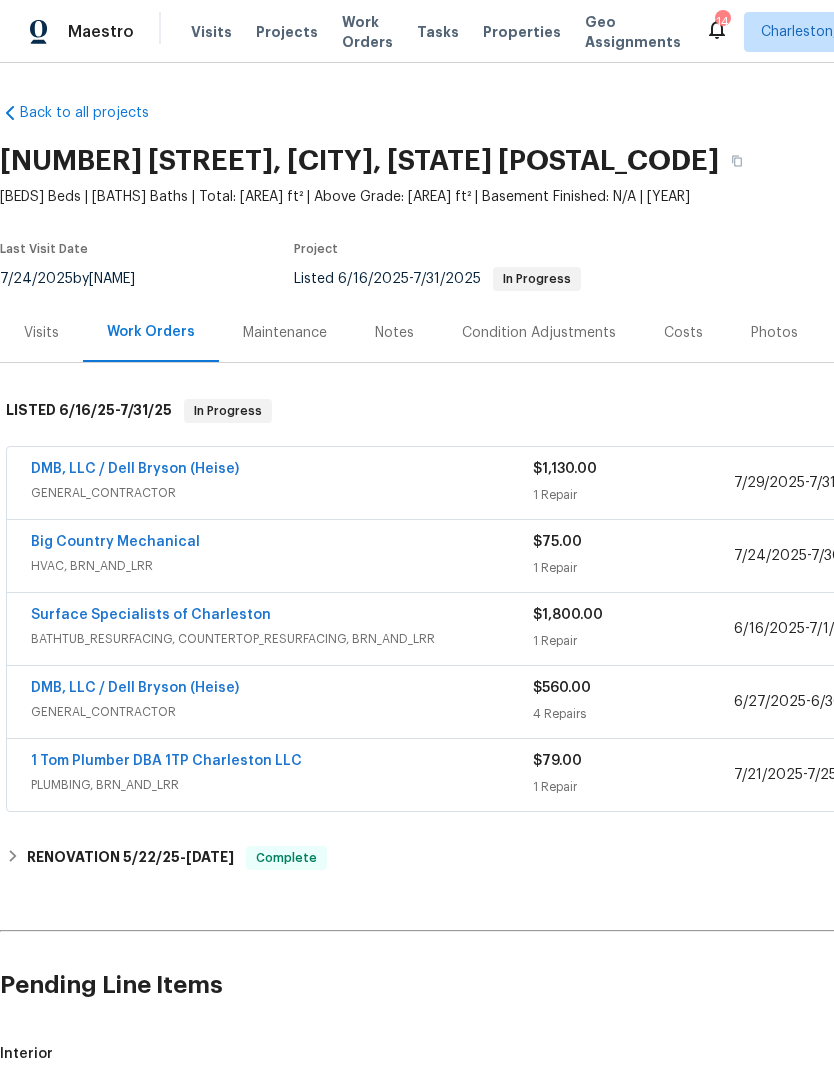 scroll, scrollTop: 0, scrollLeft: 0, axis: both 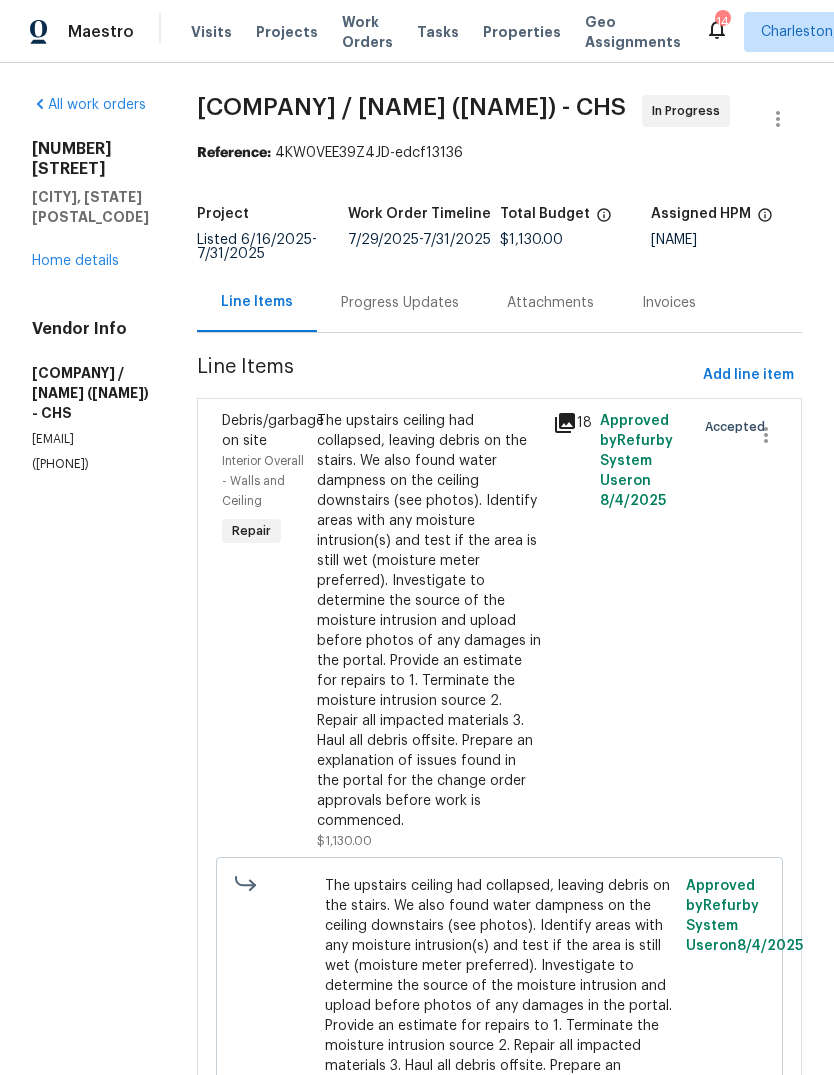 click on "Home details" at bounding box center [75, 261] 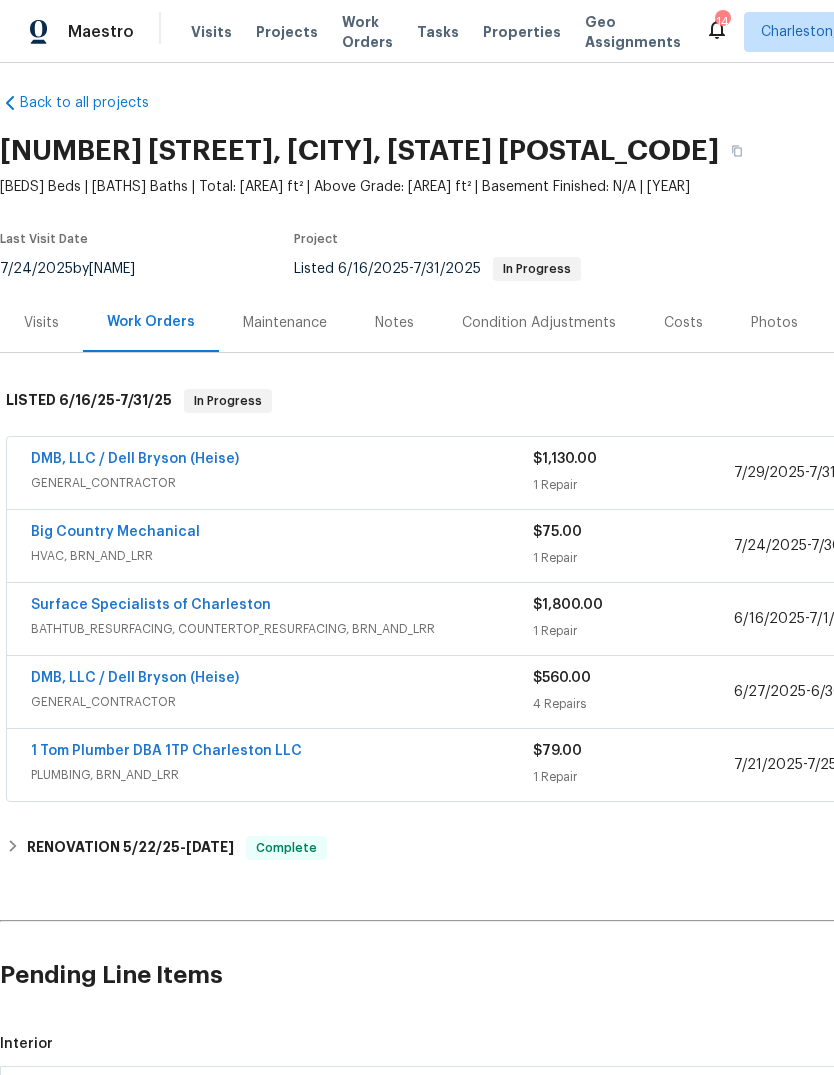 scroll, scrollTop: 9, scrollLeft: 0, axis: vertical 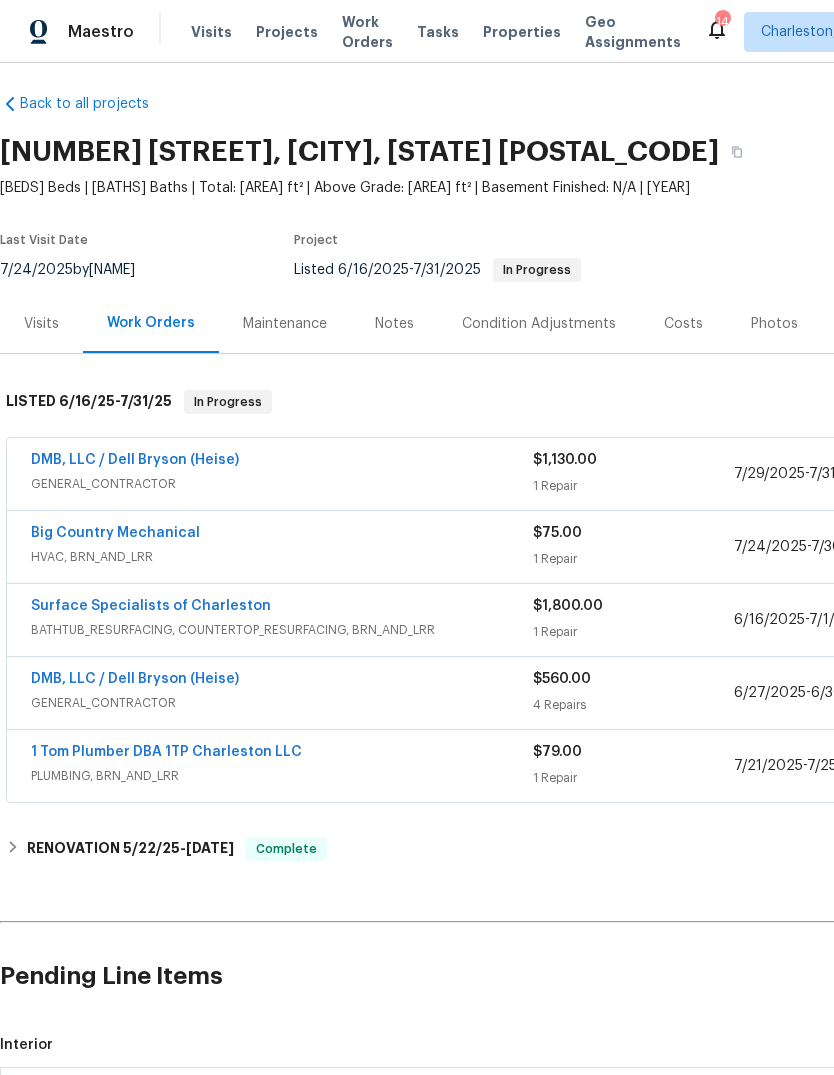 click on "Visits" at bounding box center [211, 32] 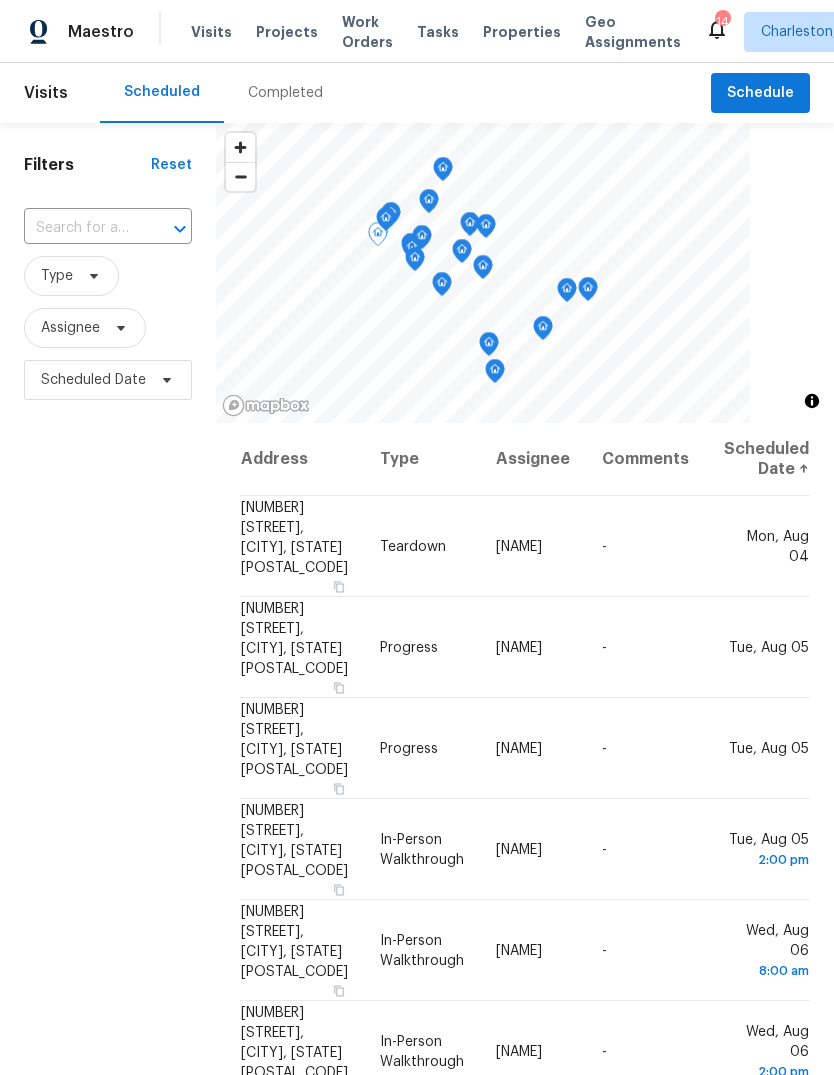 click 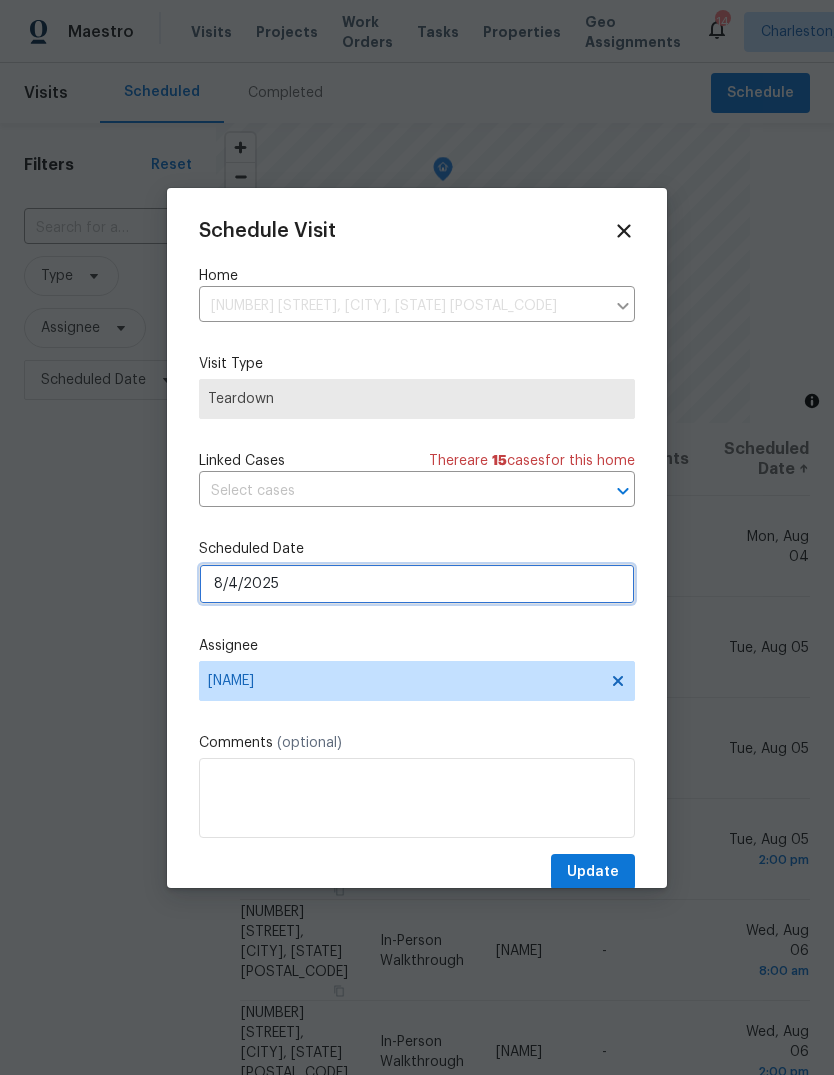 click on "8/4/2025" at bounding box center [417, 584] 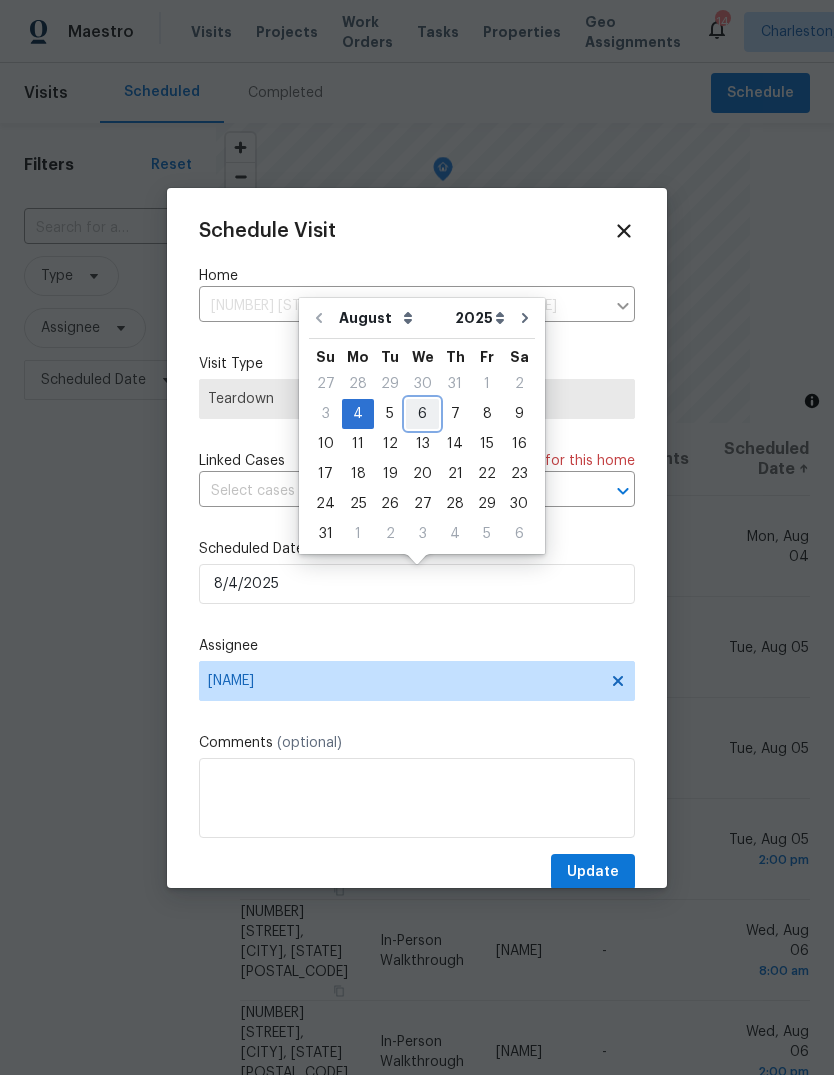 click on "6" at bounding box center [422, 414] 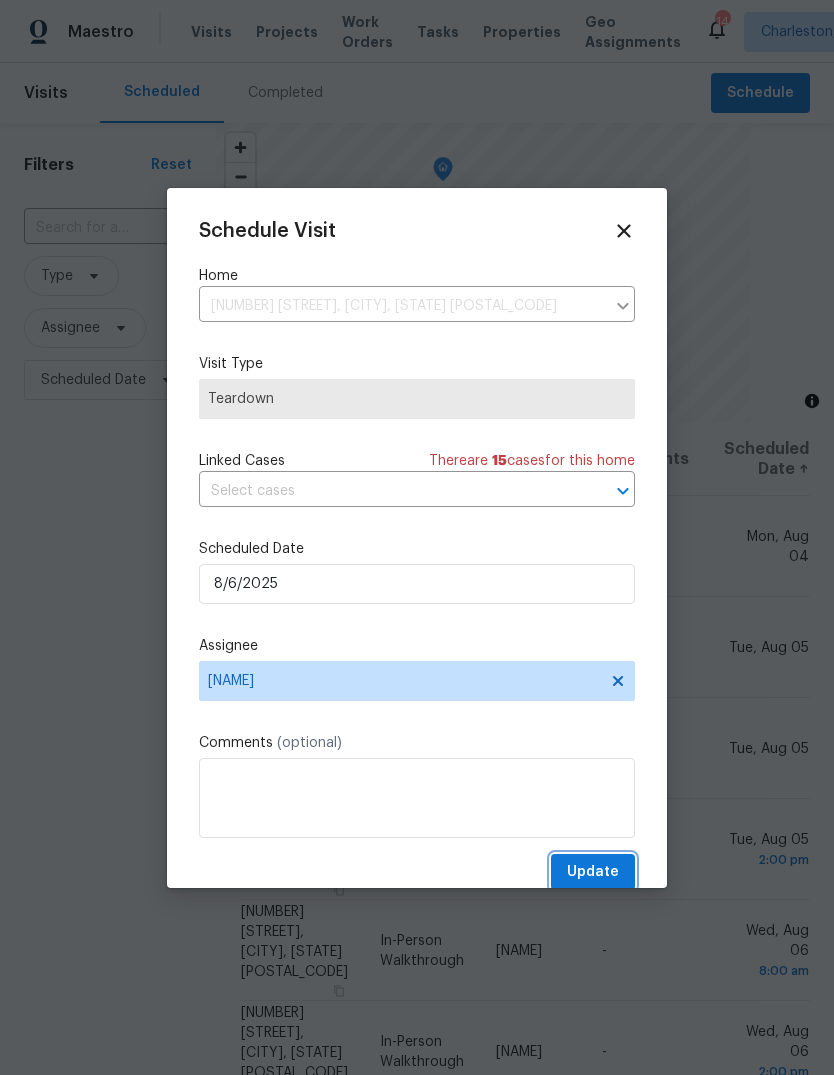 click on "Update" at bounding box center (593, 872) 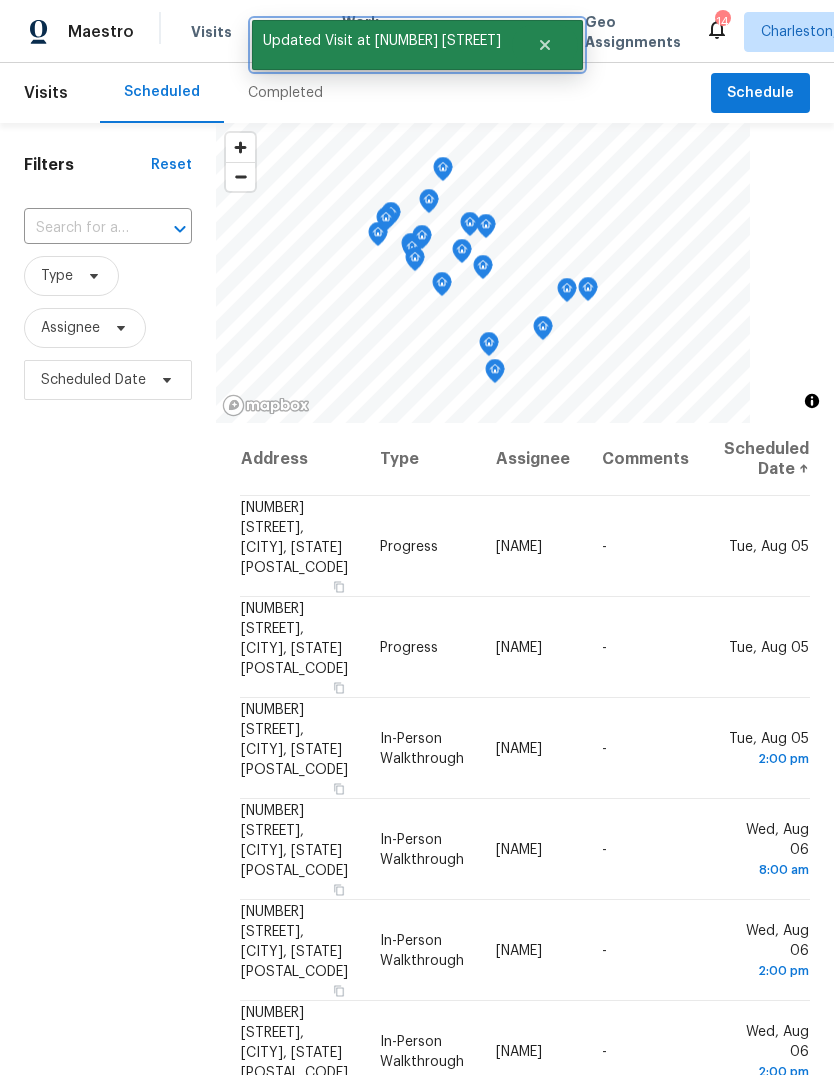 click 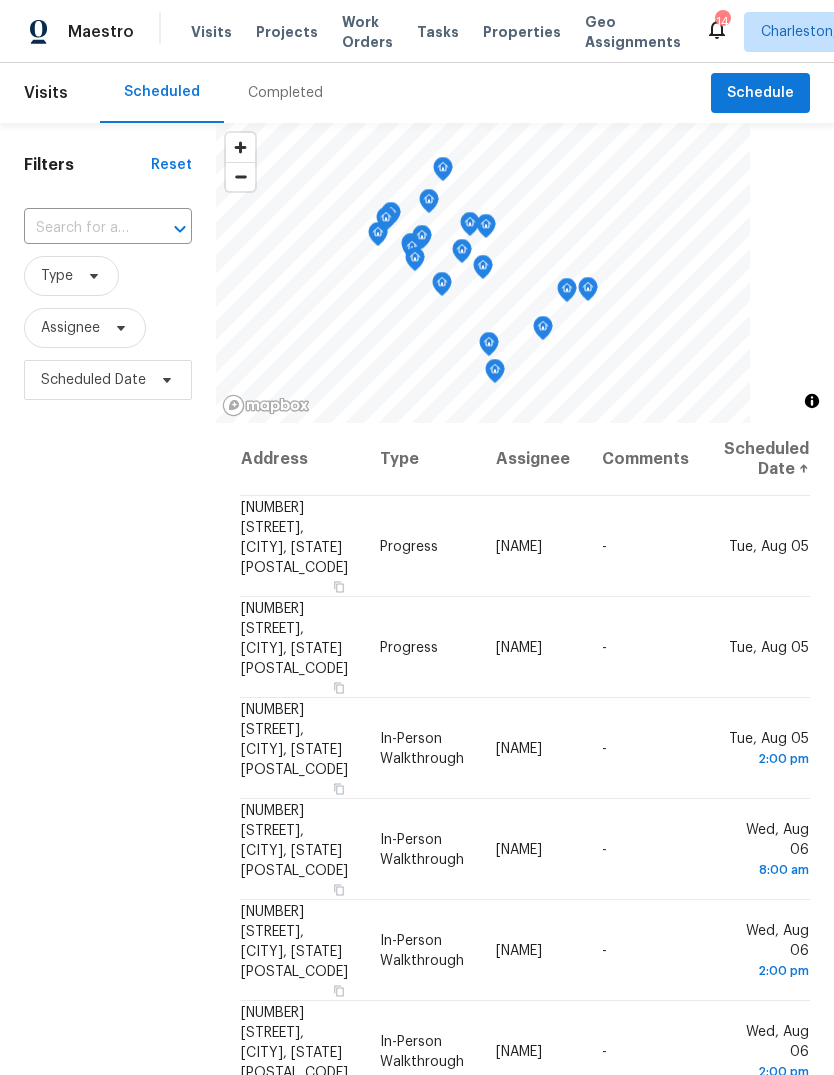 click on "Properties" at bounding box center (522, 32) 